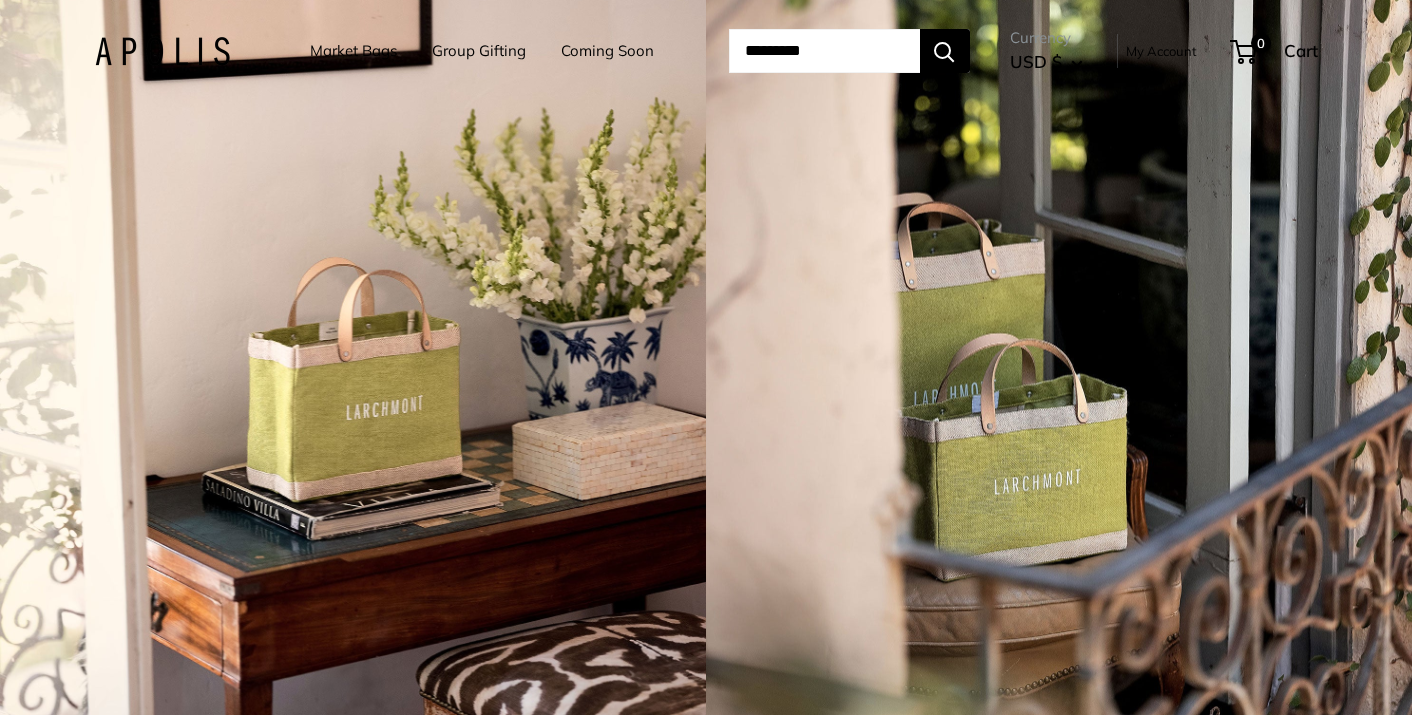 scroll, scrollTop: 0, scrollLeft: 0, axis: both 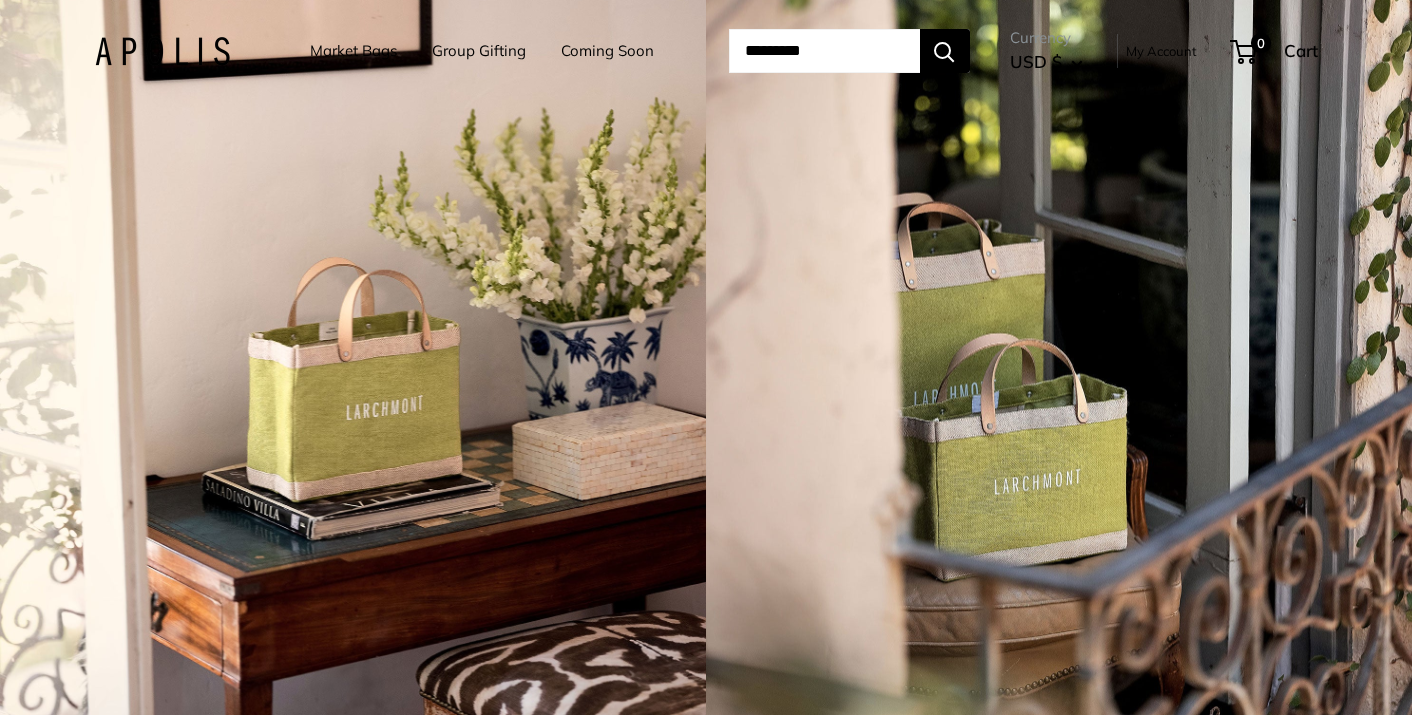 click on "Market Bags" at bounding box center [353, 51] 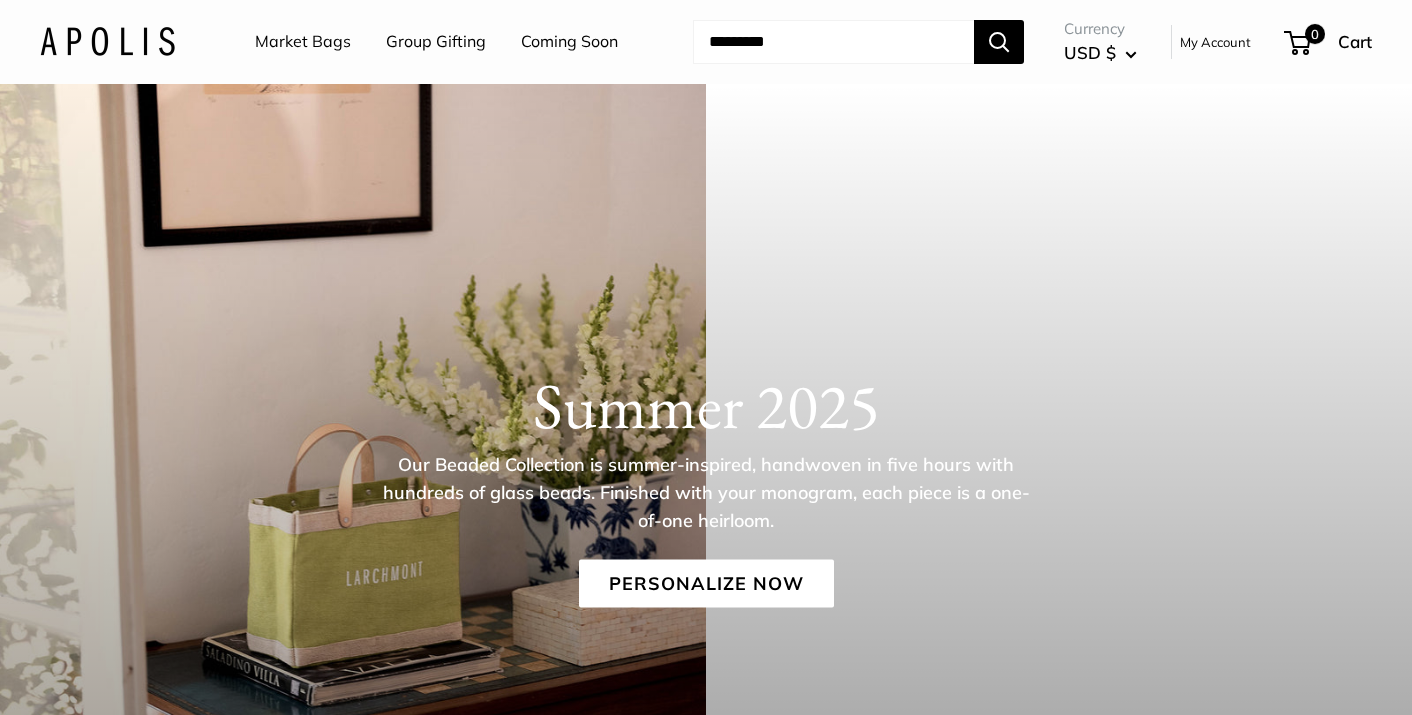 scroll, scrollTop: 0, scrollLeft: 0, axis: both 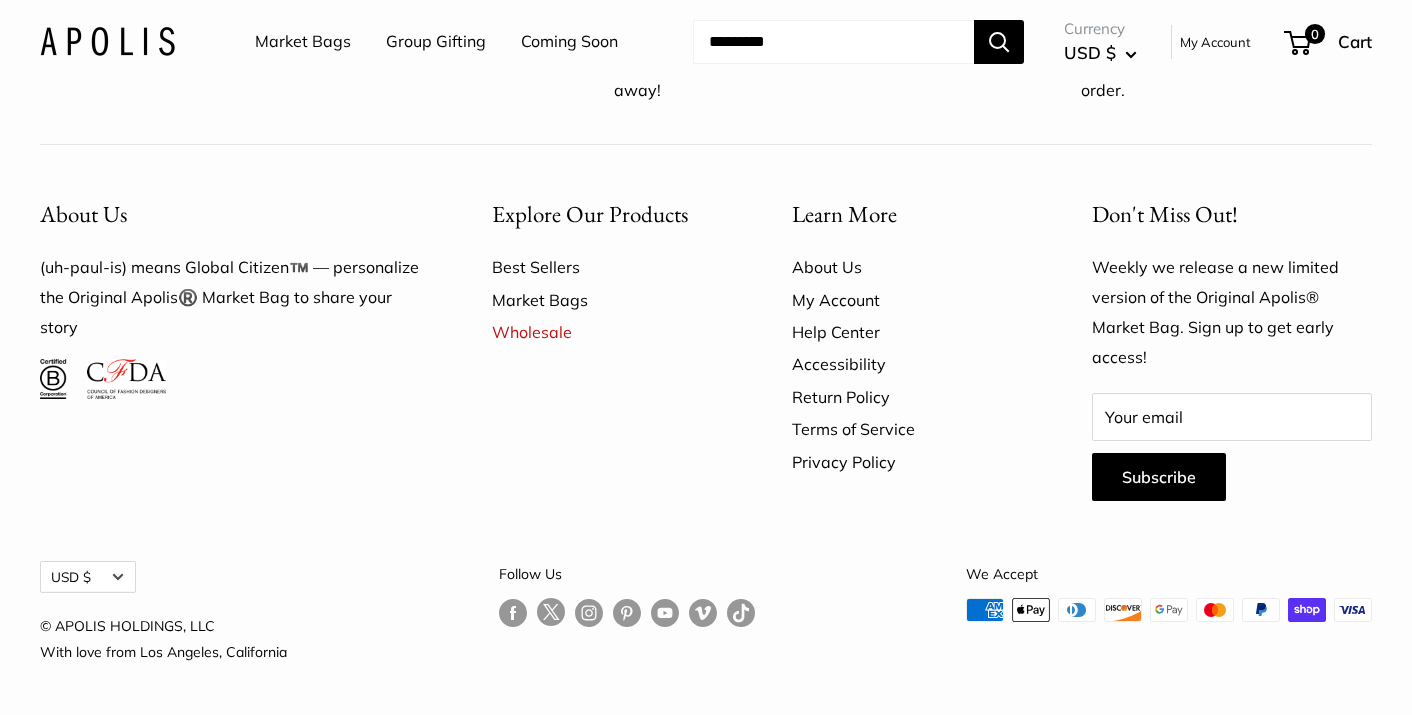 click on "Market Bags" at bounding box center (607, 300) 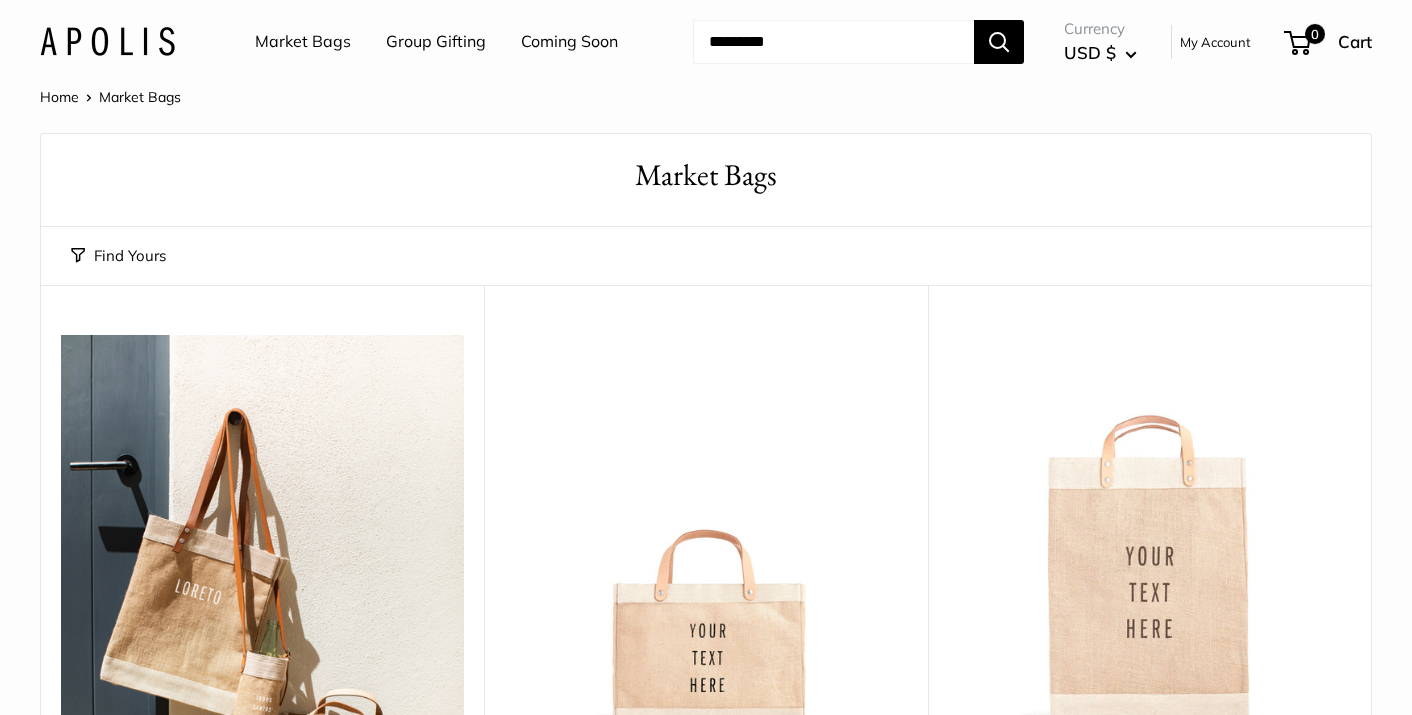 scroll, scrollTop: 0, scrollLeft: 0, axis: both 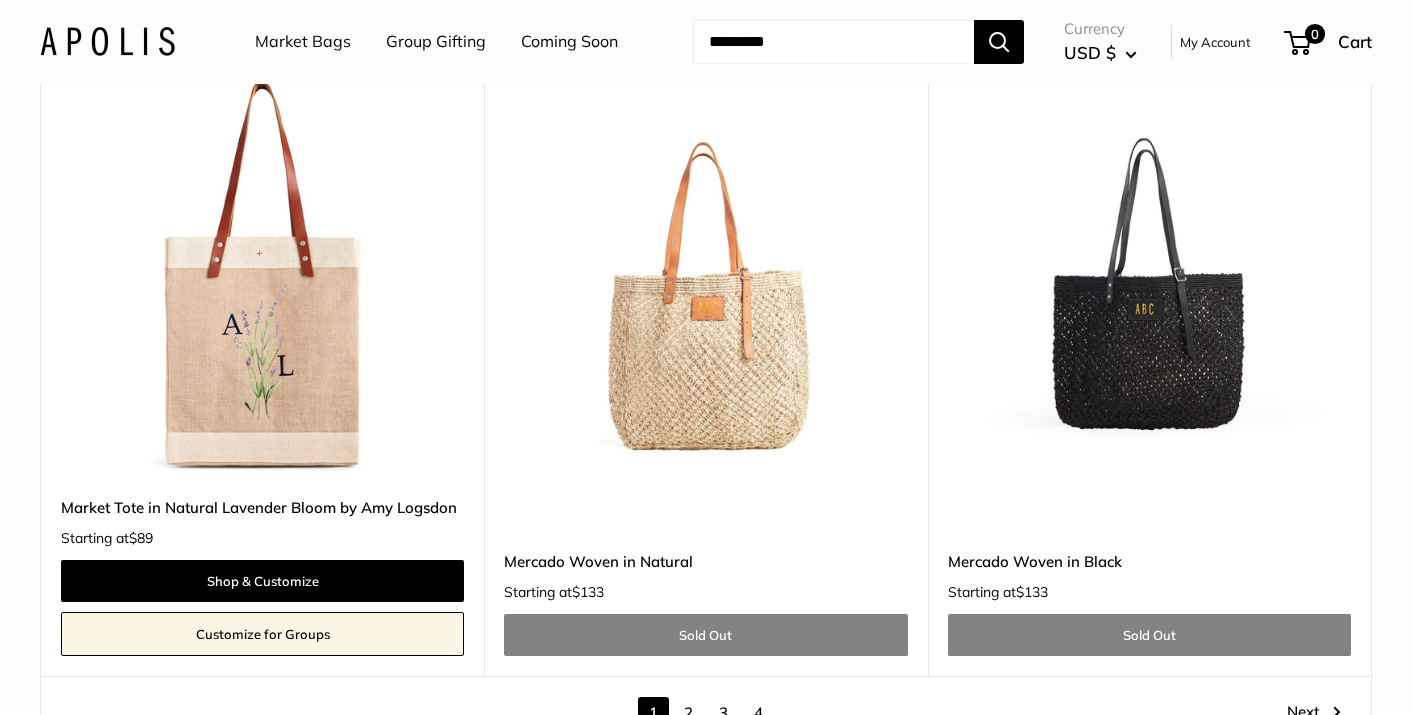 click on "2" at bounding box center [688, 712] 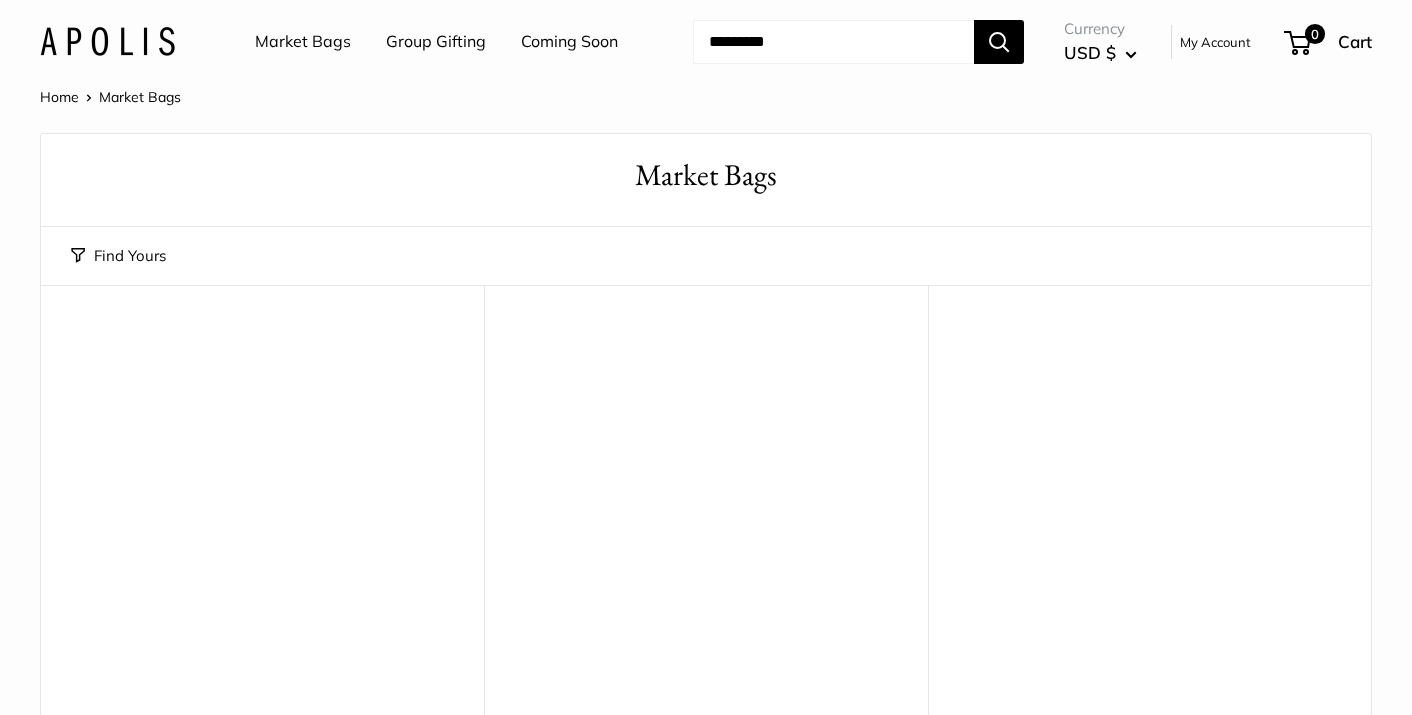 scroll, scrollTop: 0, scrollLeft: 0, axis: both 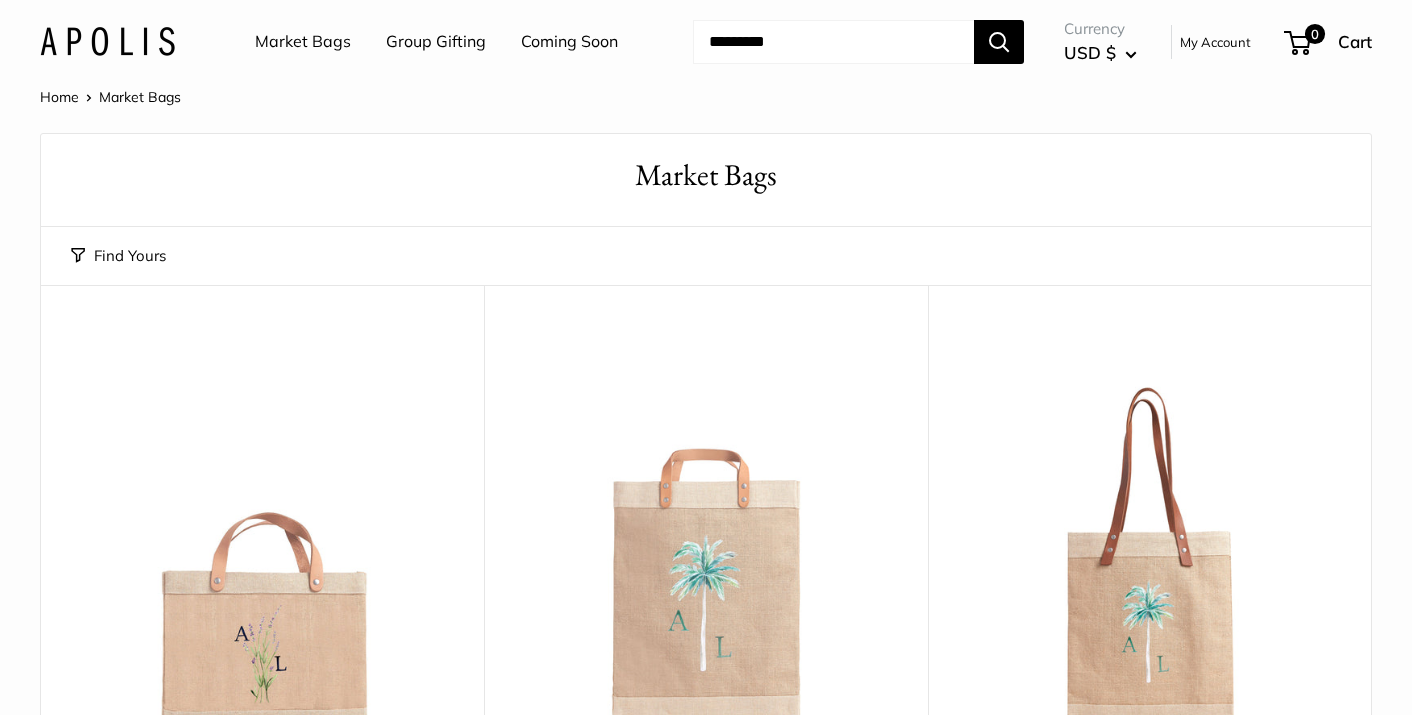 click at bounding box center (833, 42) 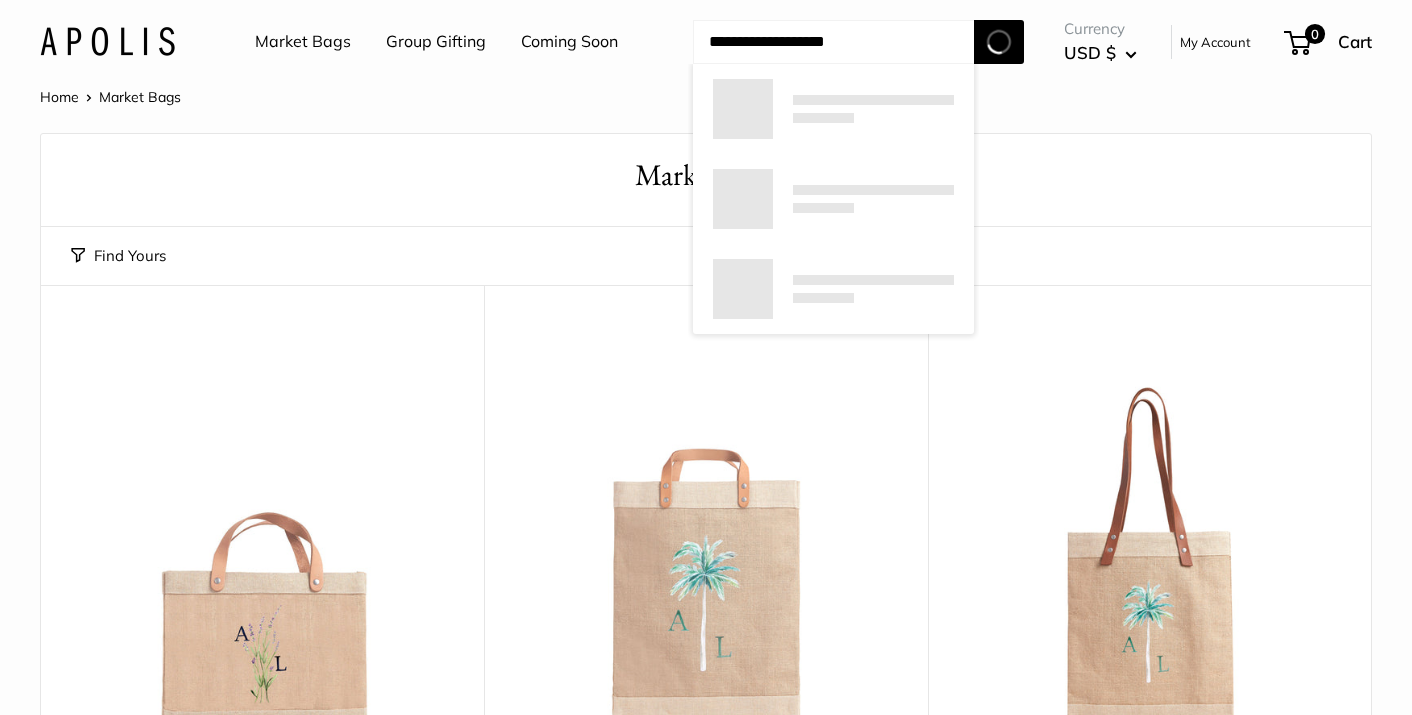 type on "**********" 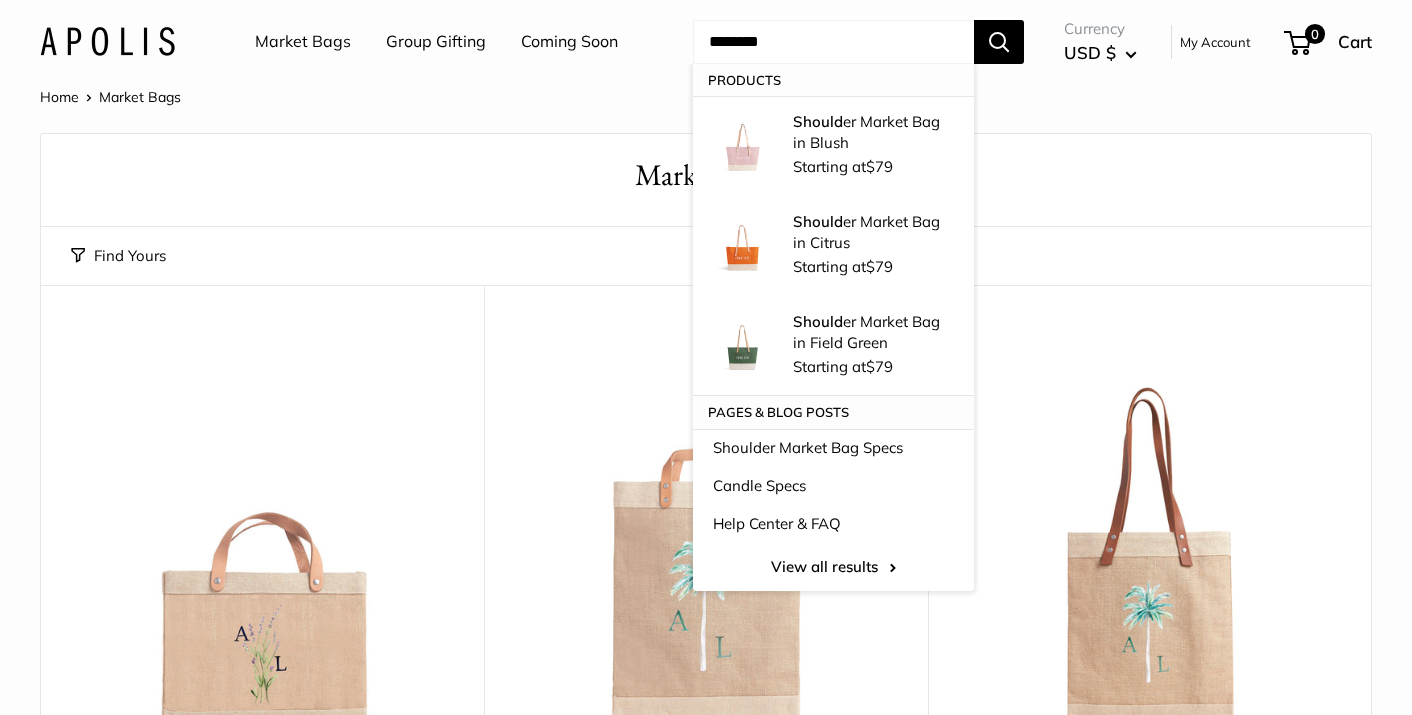 type on "********" 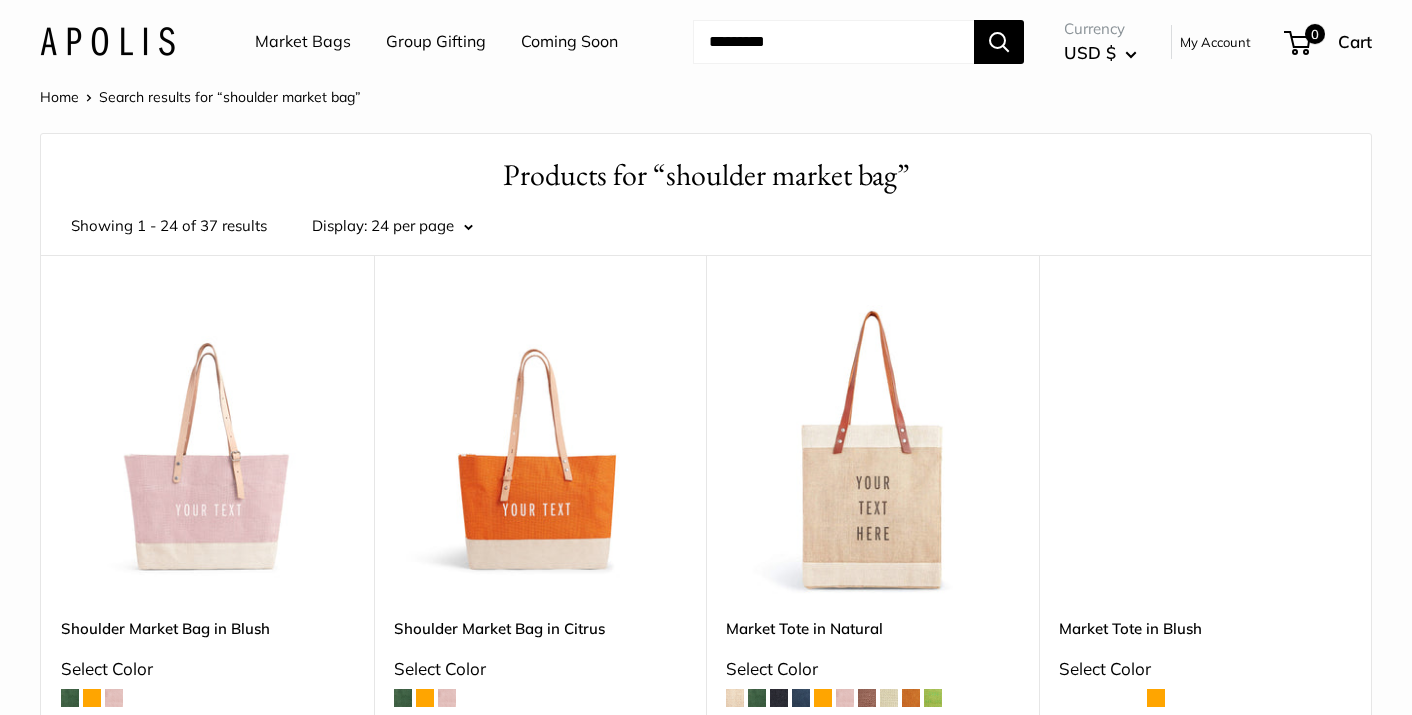 scroll, scrollTop: 0, scrollLeft: 0, axis: both 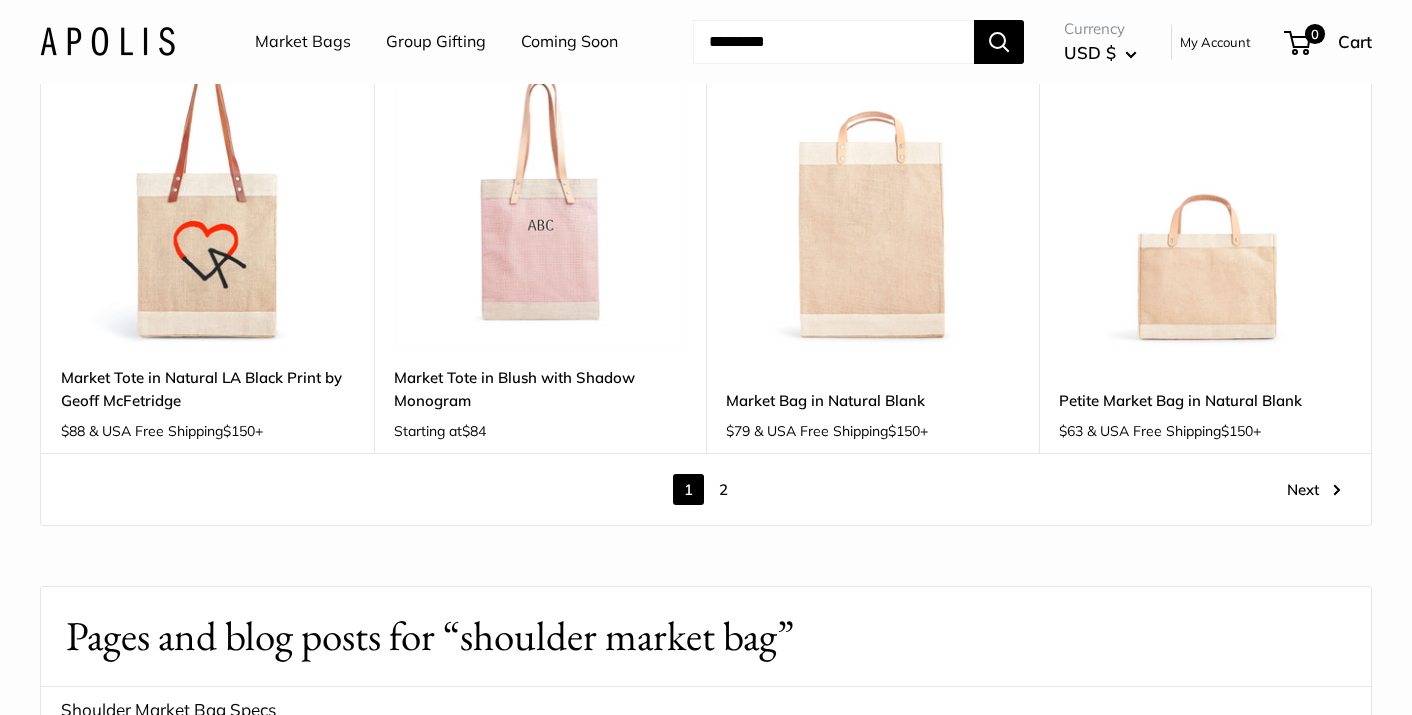 click on "2" at bounding box center [723, 489] 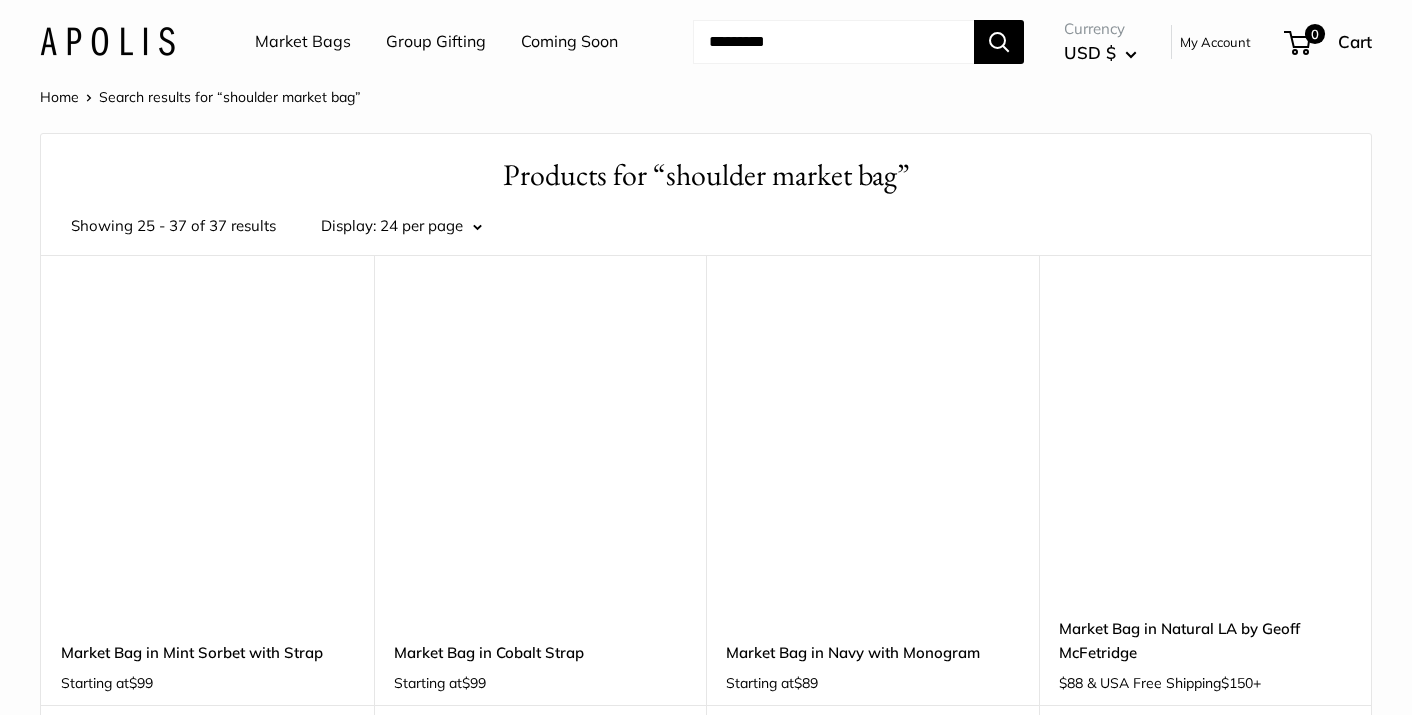 scroll, scrollTop: 0, scrollLeft: 0, axis: both 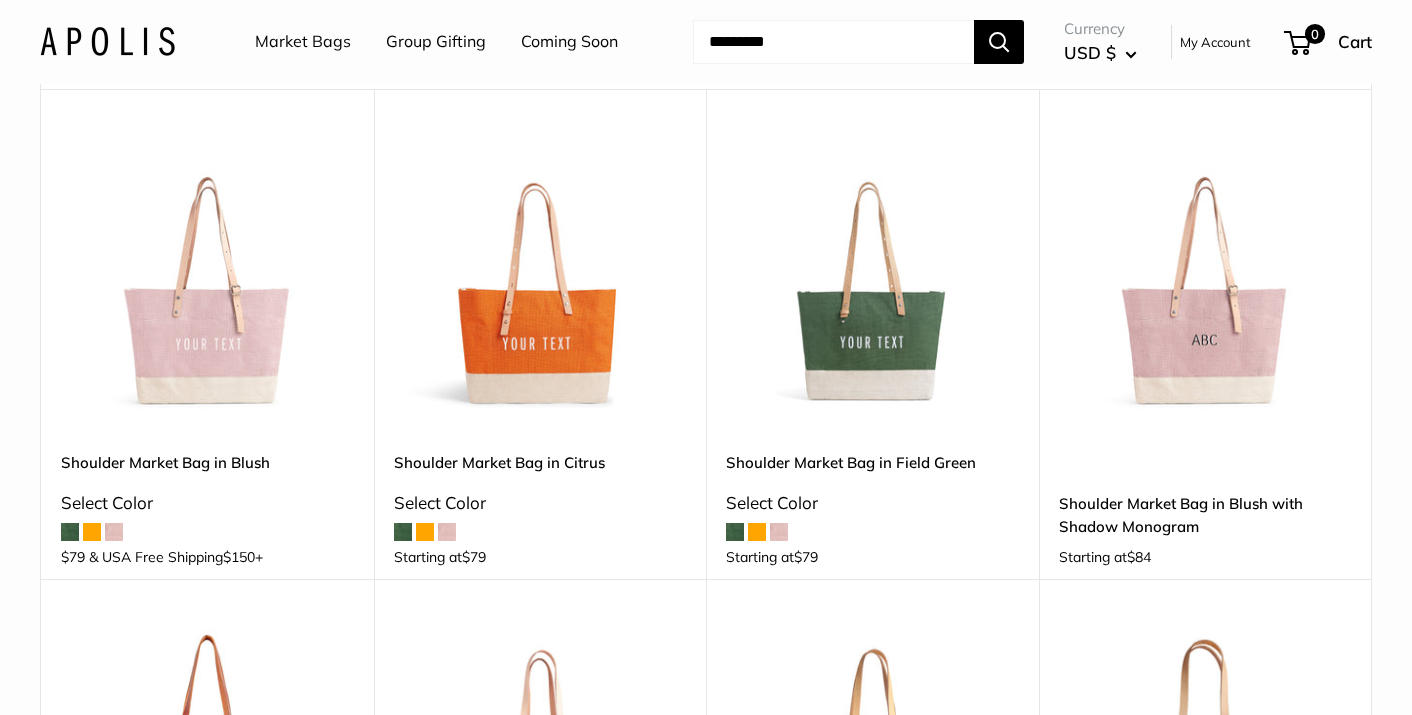 click at bounding box center [0, 0] 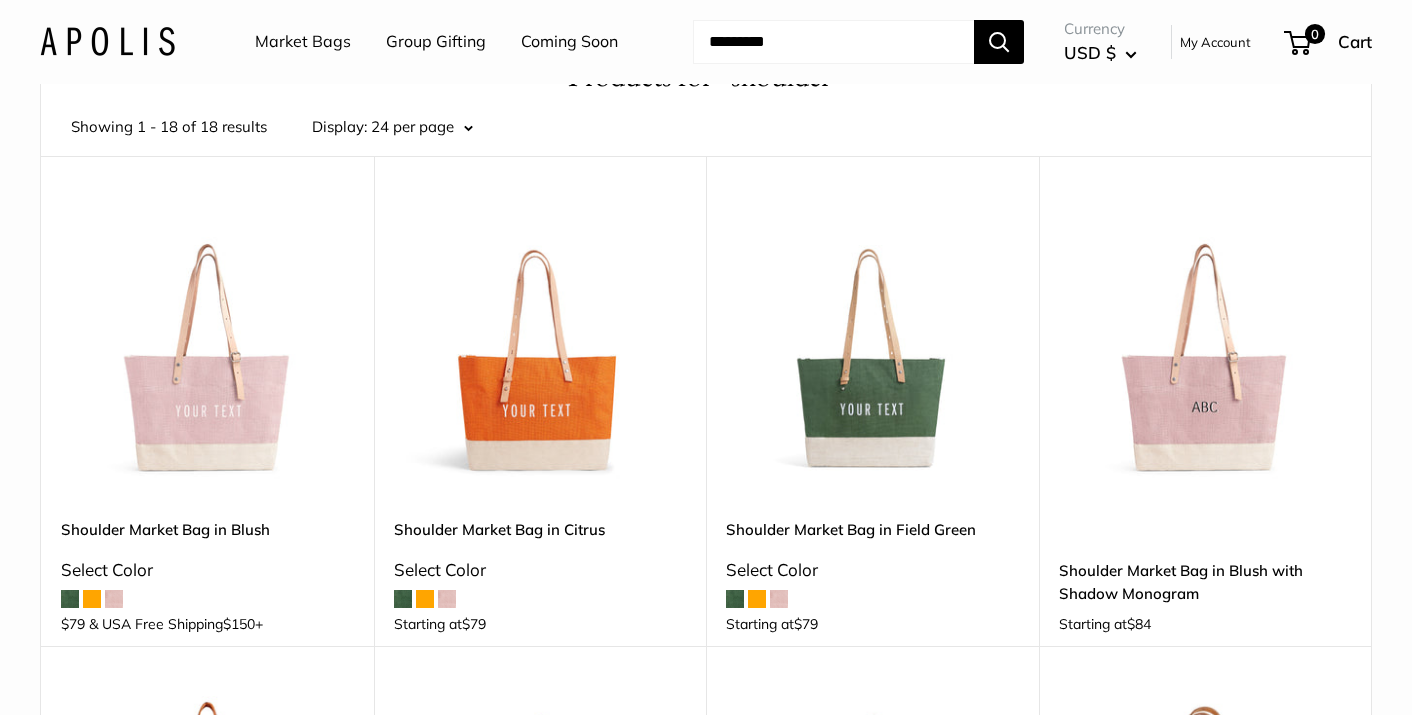 scroll, scrollTop: 103, scrollLeft: 0, axis: vertical 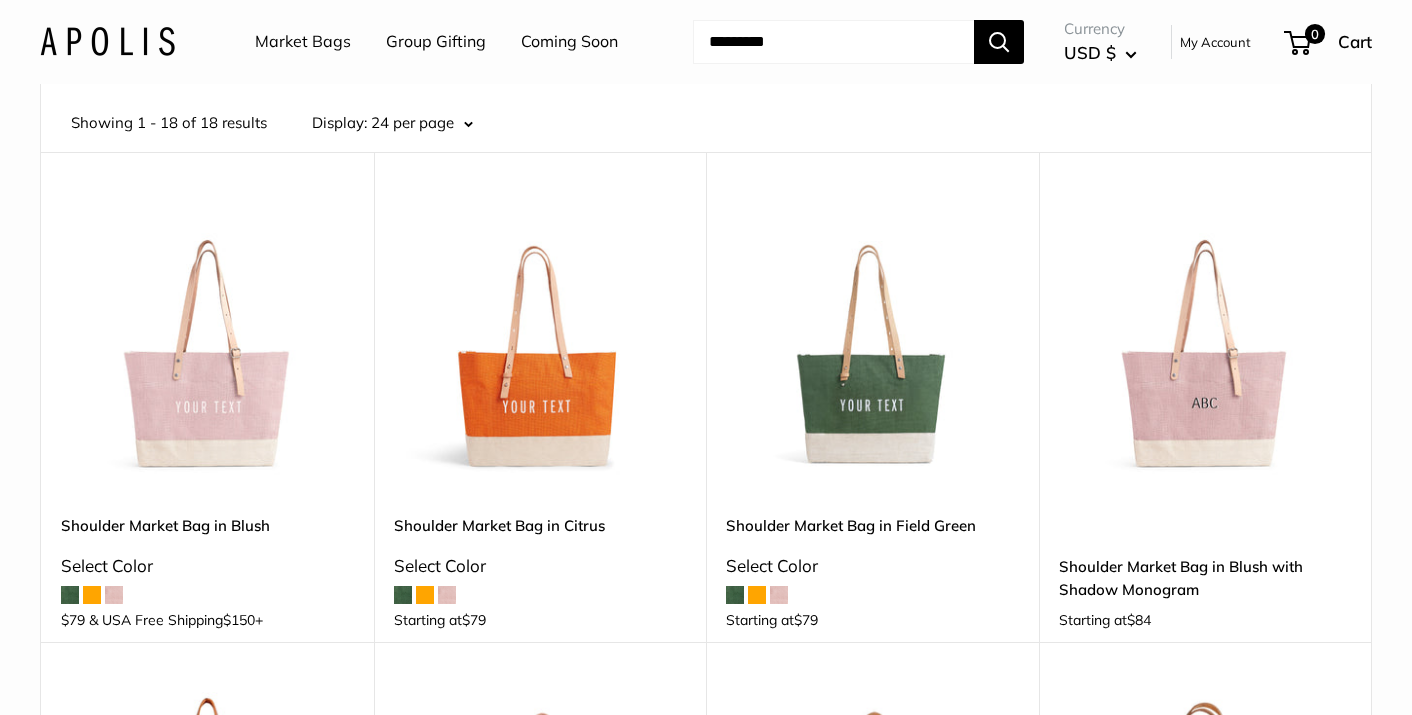 click at bounding box center [735, 595] 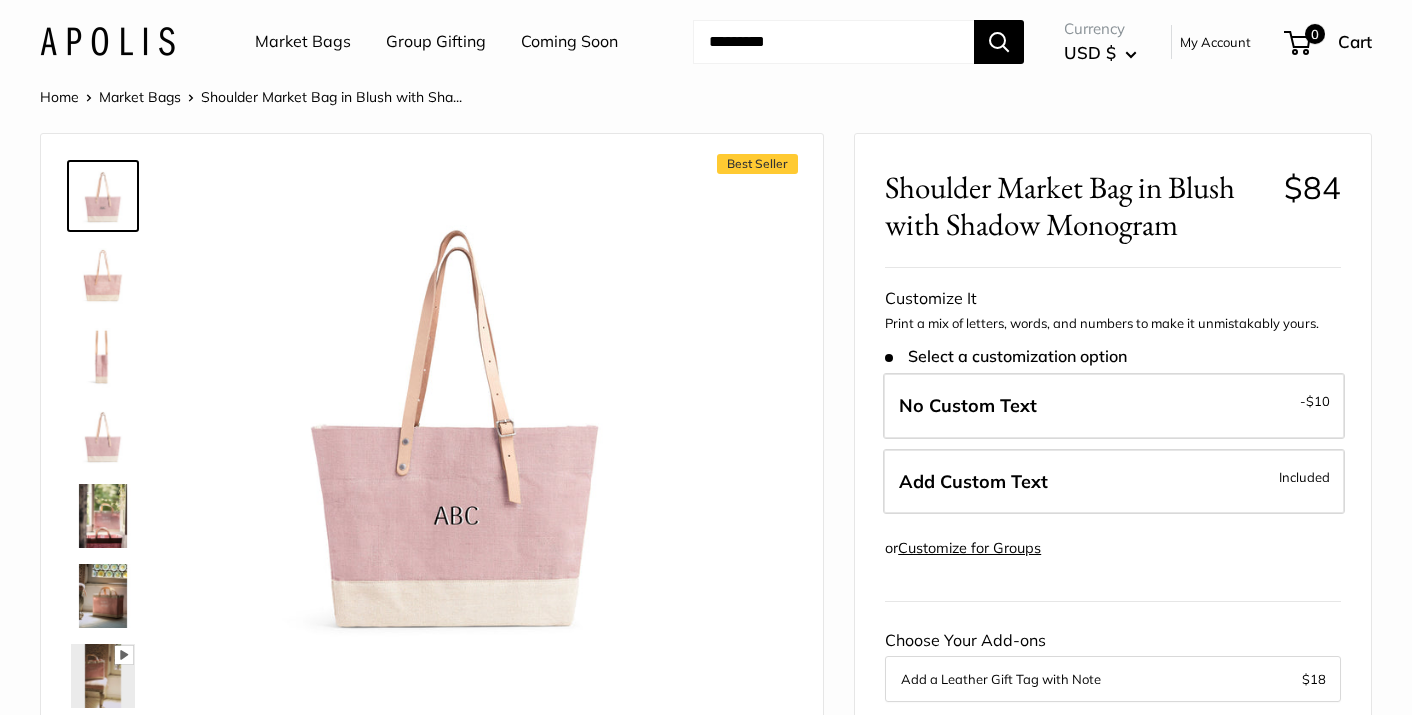 scroll, scrollTop: 0, scrollLeft: 0, axis: both 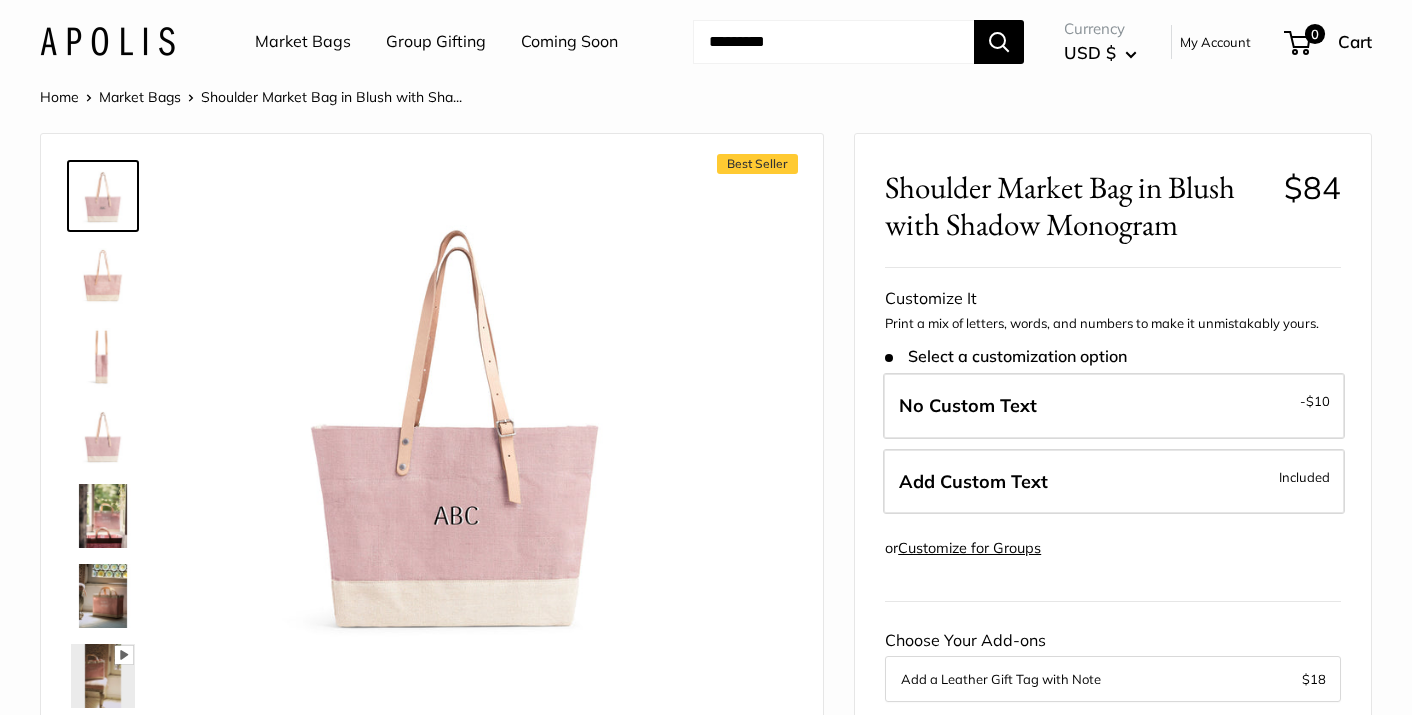 click at bounding box center [103, 276] 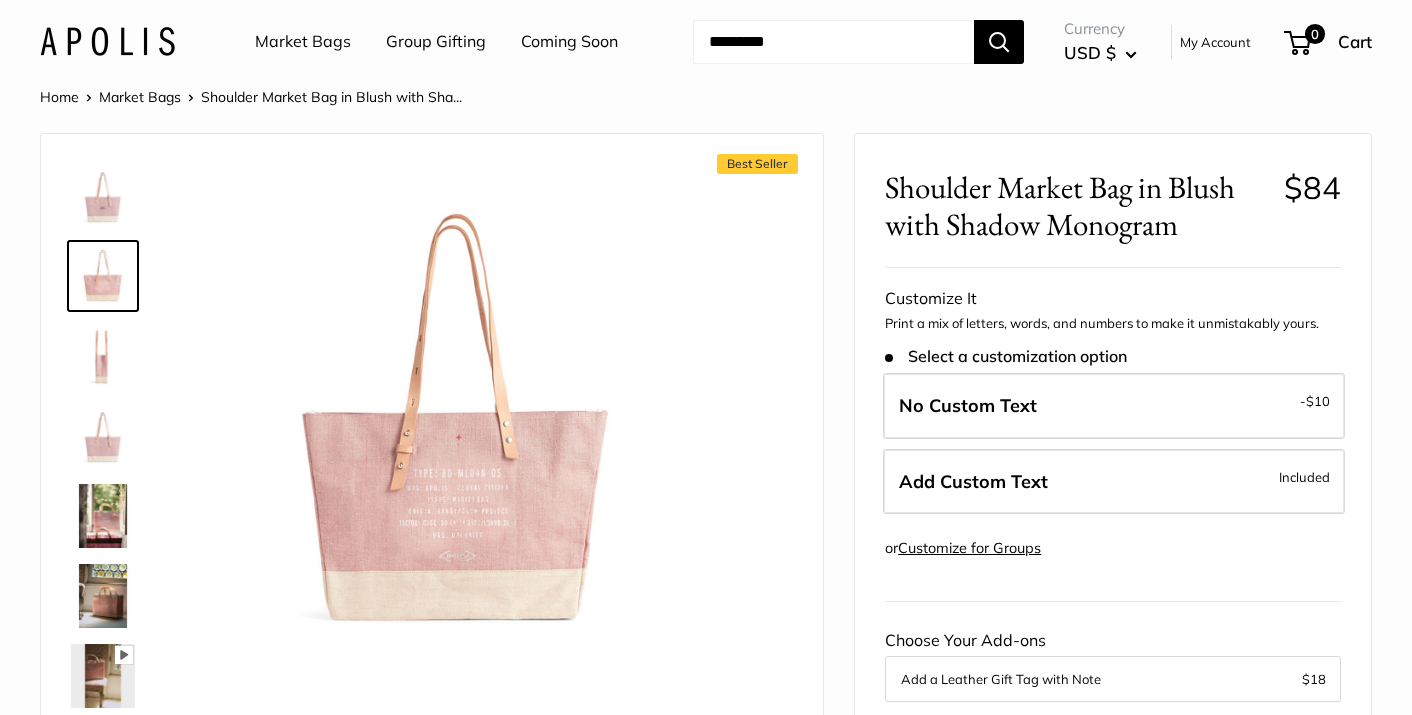 click at bounding box center (103, 356) 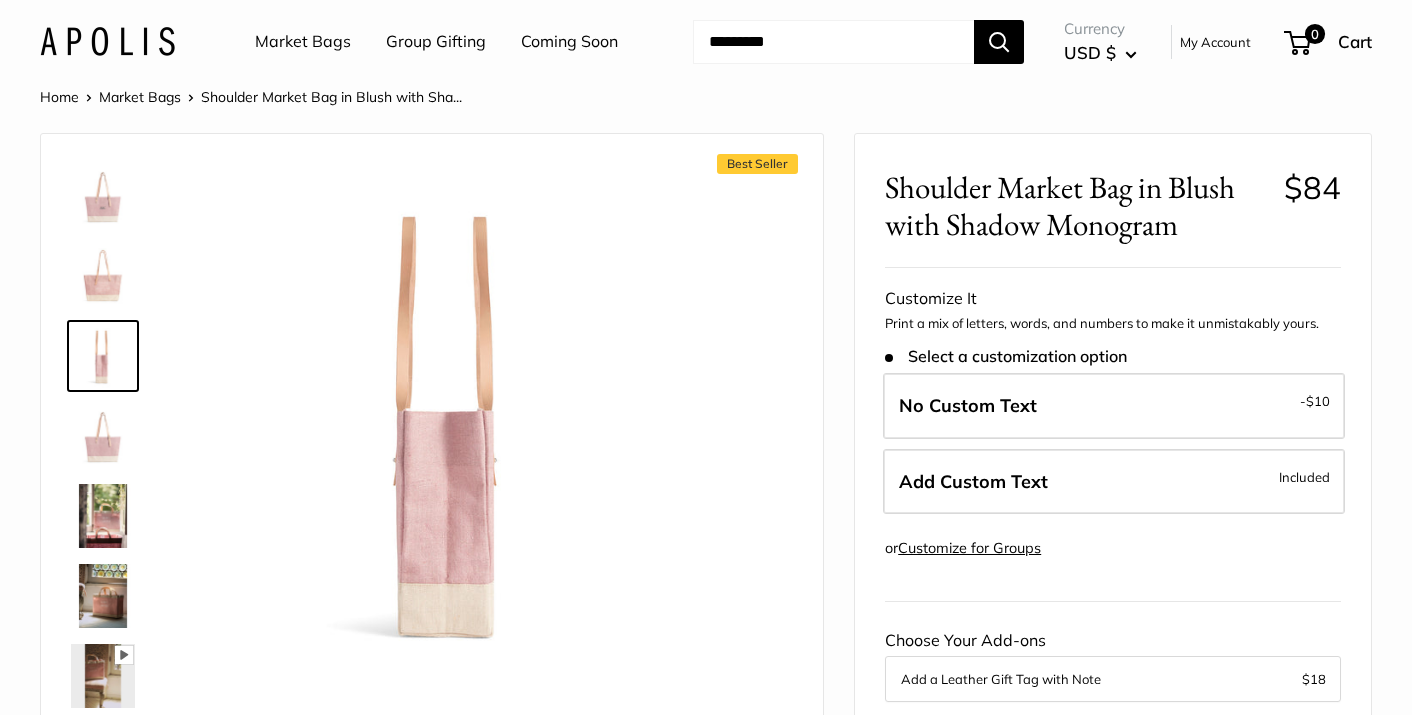 click at bounding box center [103, 436] 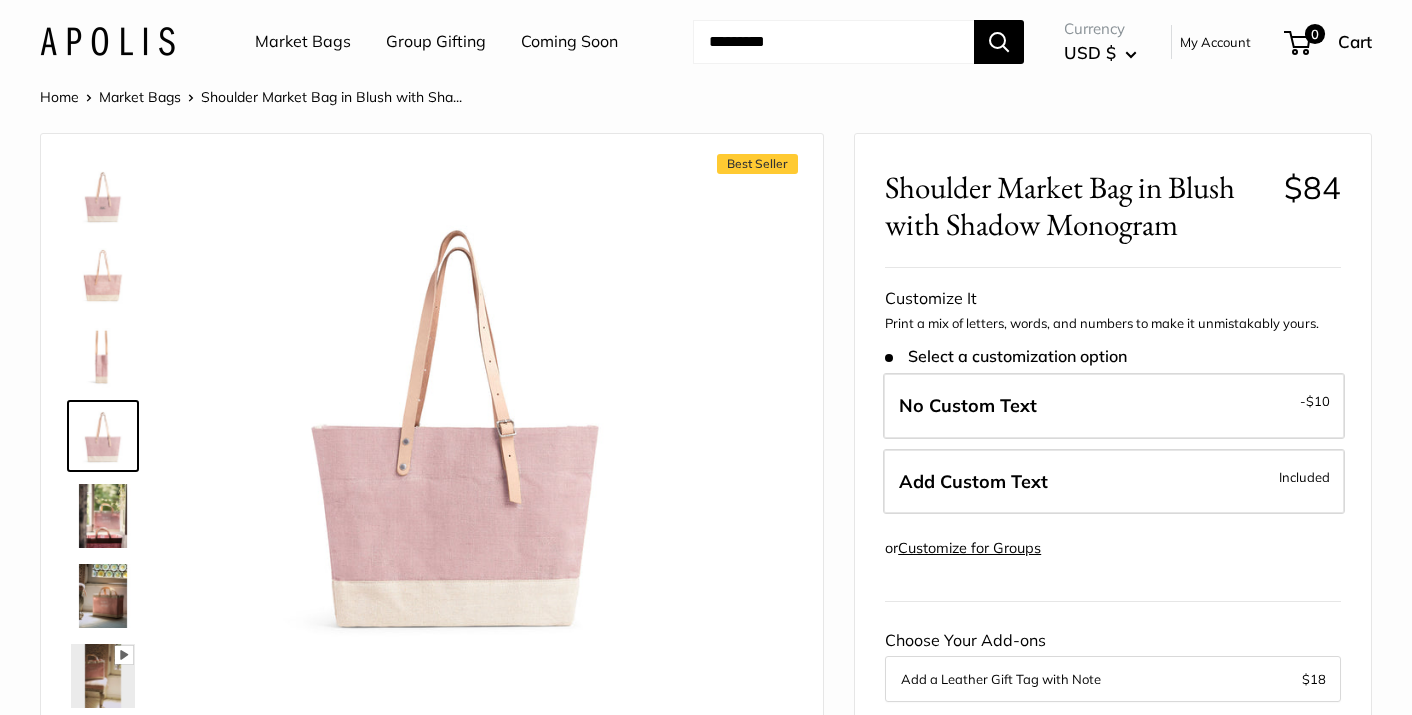 click at bounding box center (103, 516) 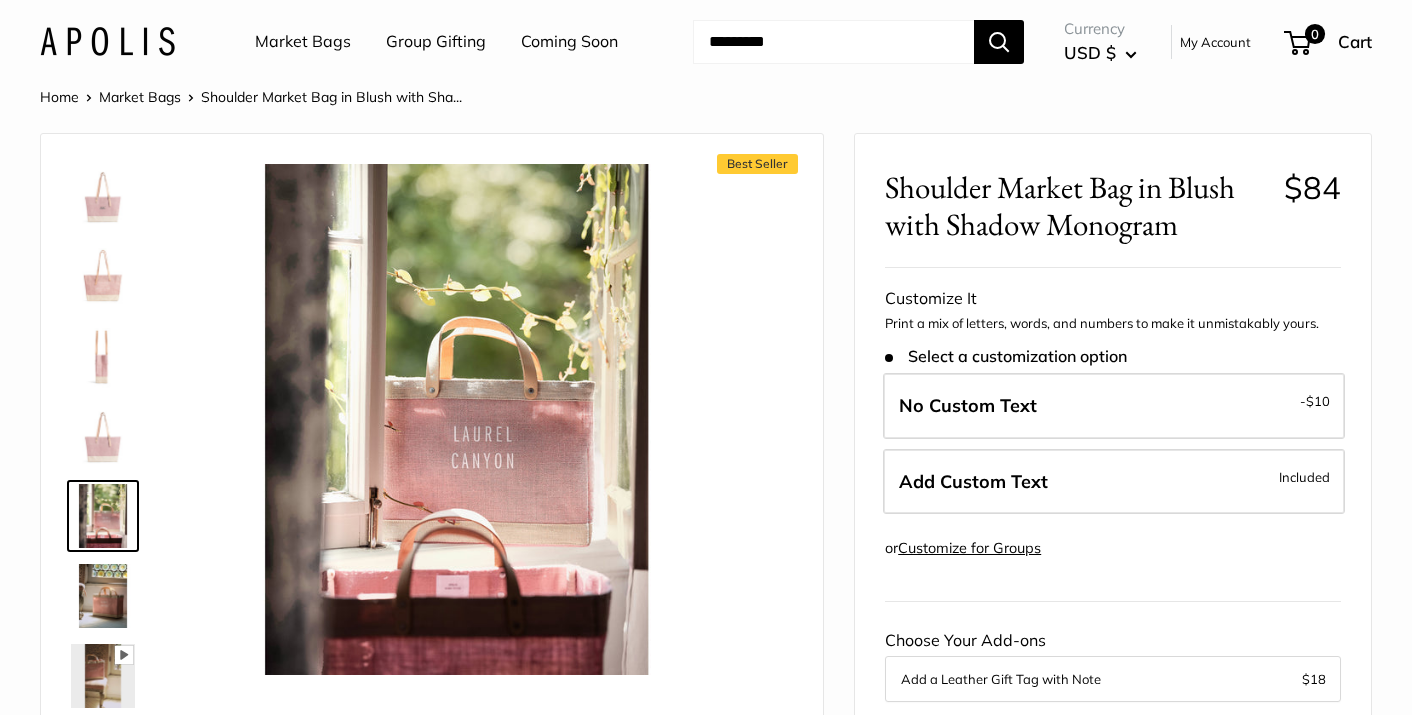 click at bounding box center (111, 436) 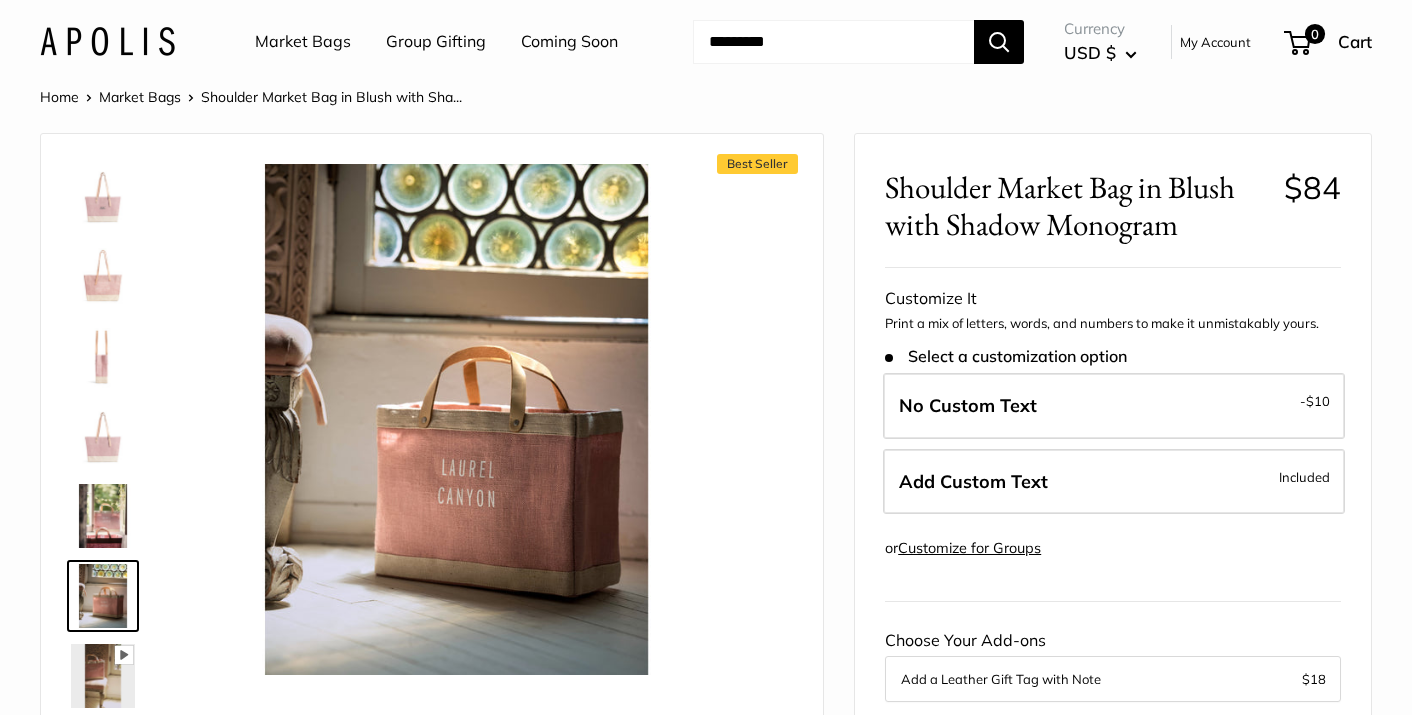 click at bounding box center (103, 676) 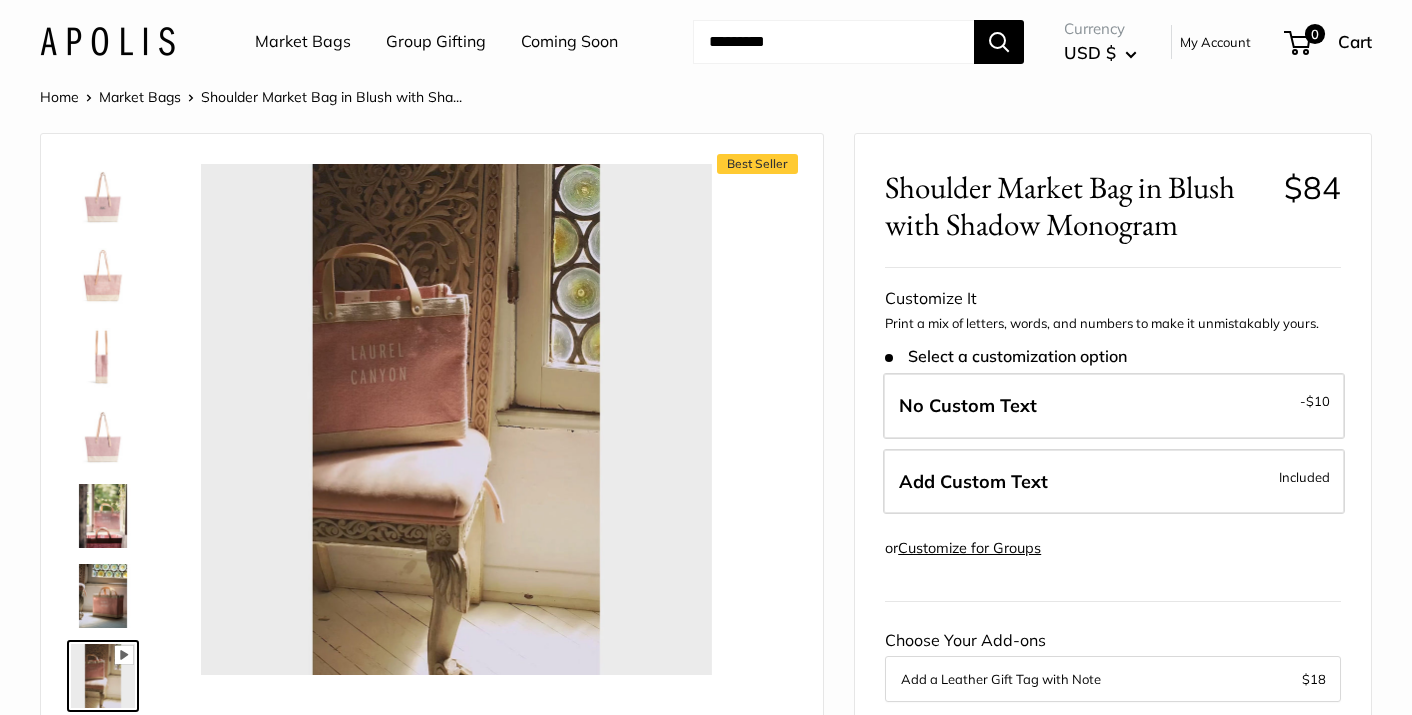 click at bounding box center (103, 196) 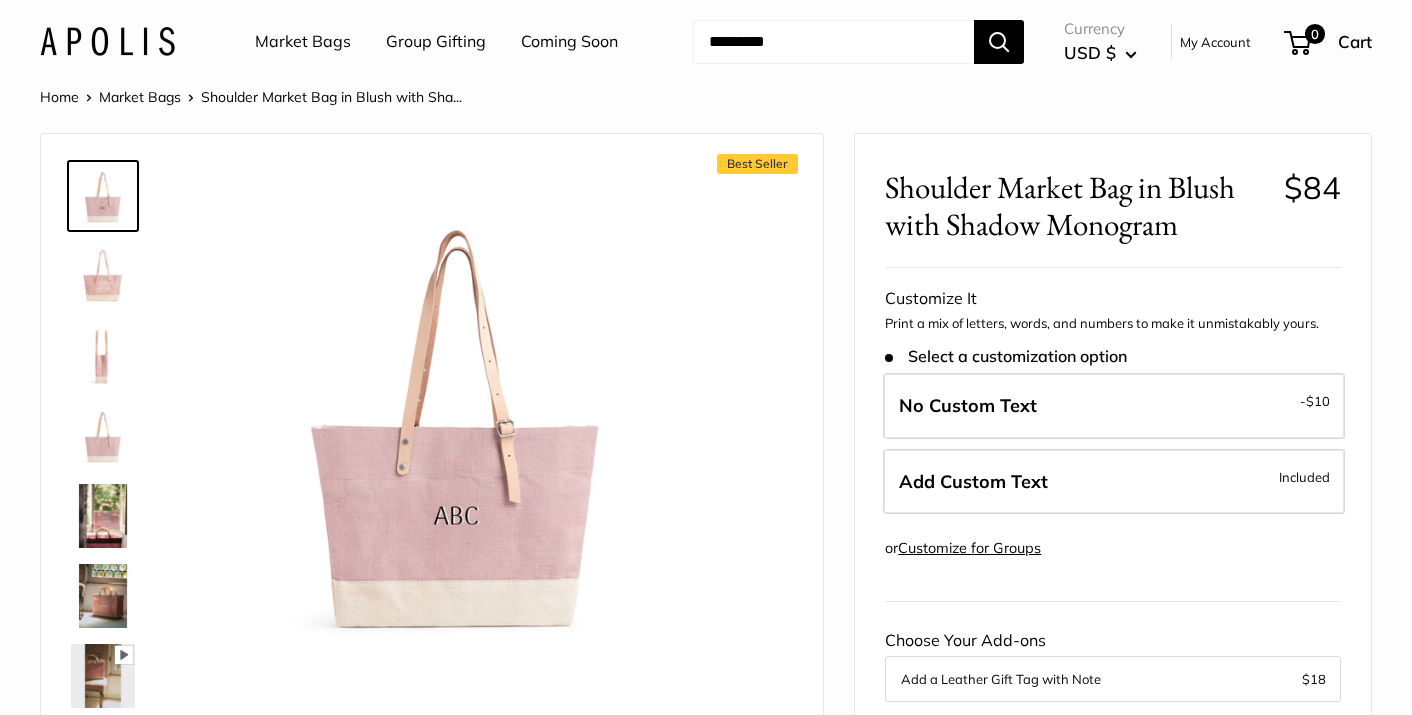 type on "*****" 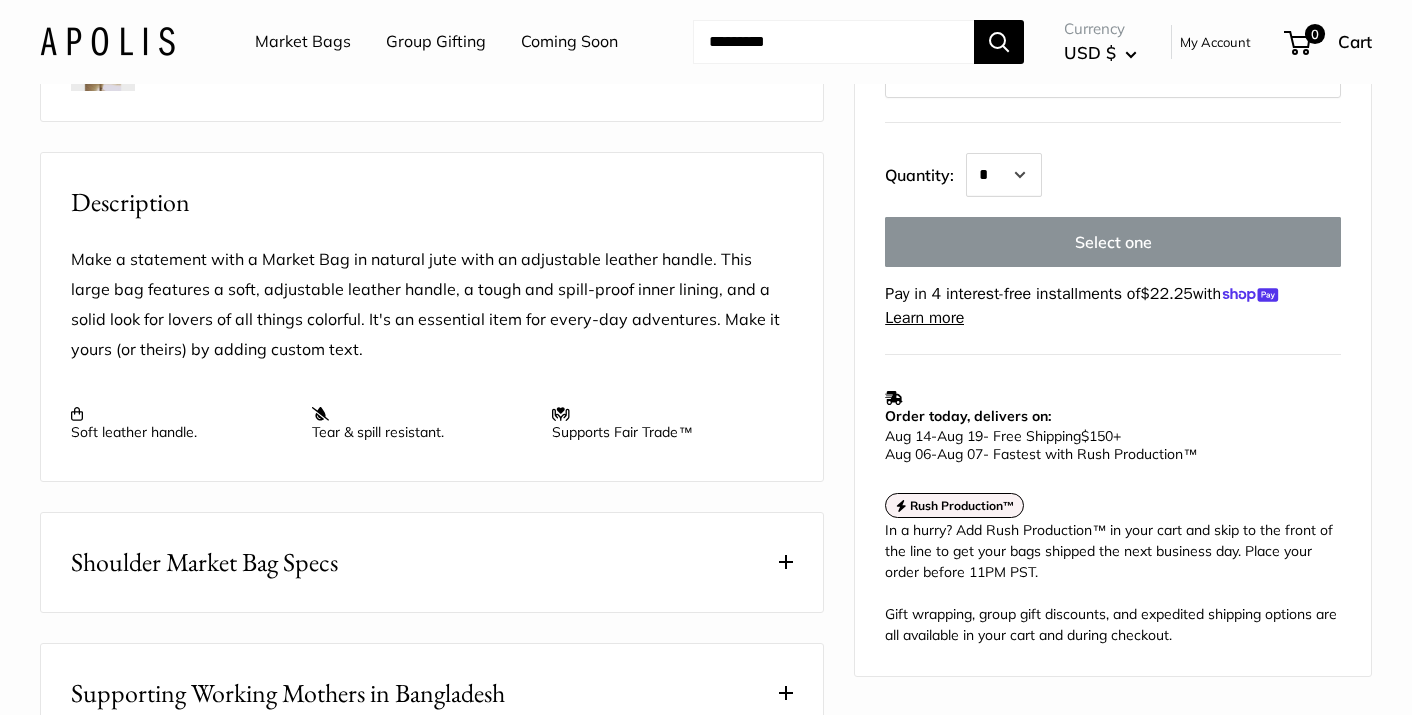 scroll, scrollTop: 667, scrollLeft: 0, axis: vertical 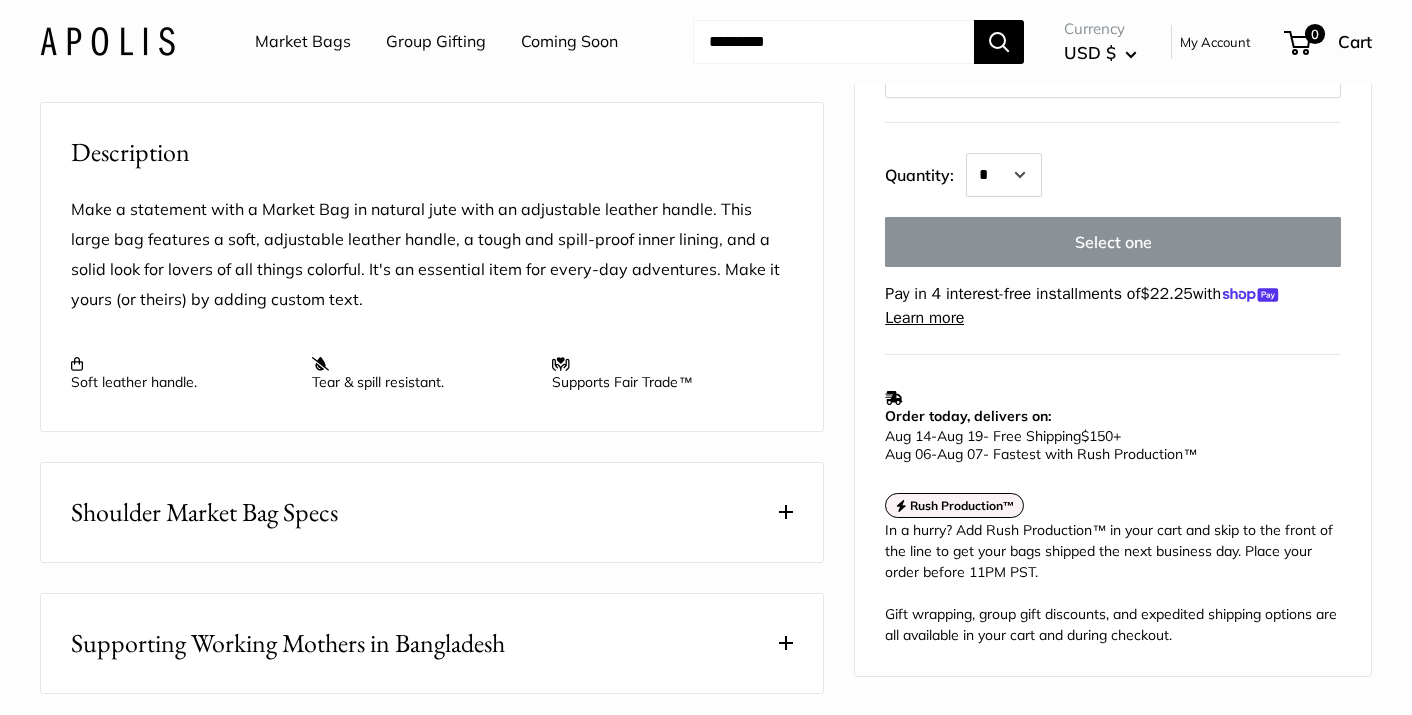 click at bounding box center (786, 512) 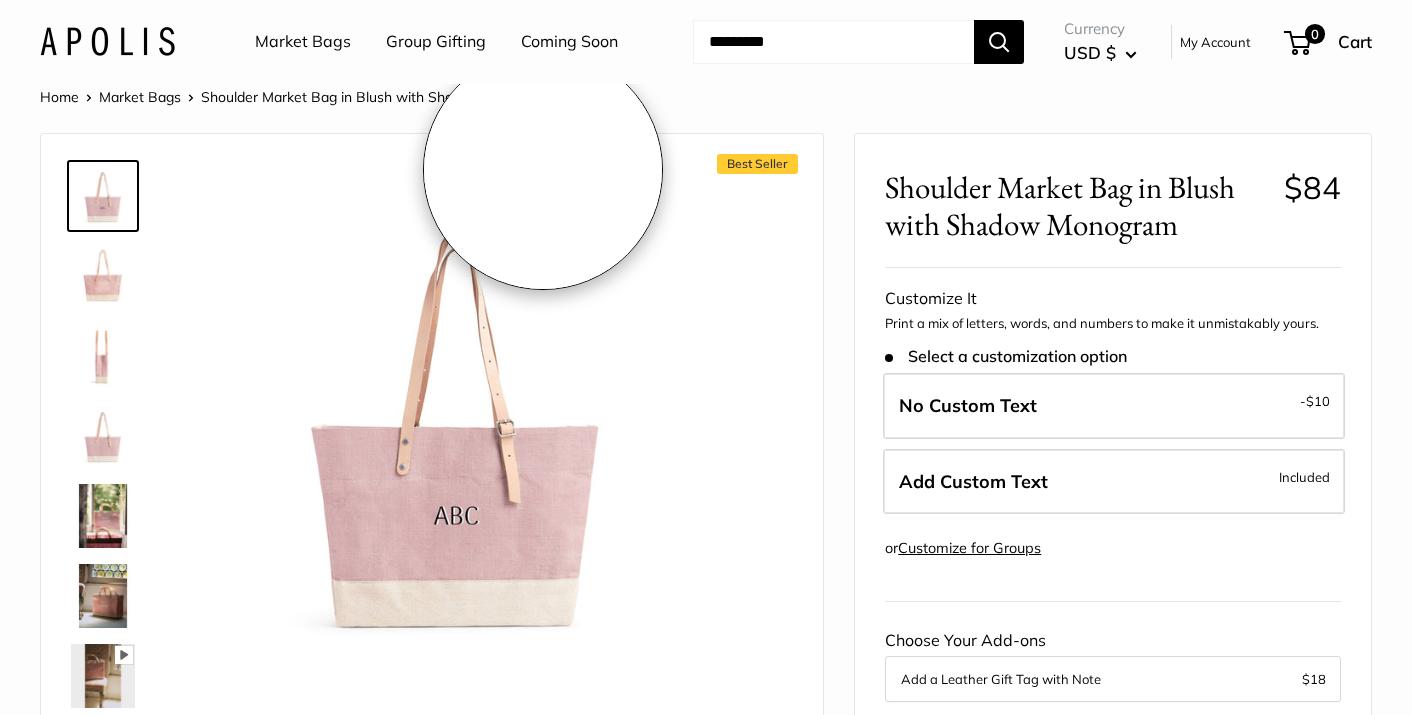 scroll, scrollTop: 0, scrollLeft: 0, axis: both 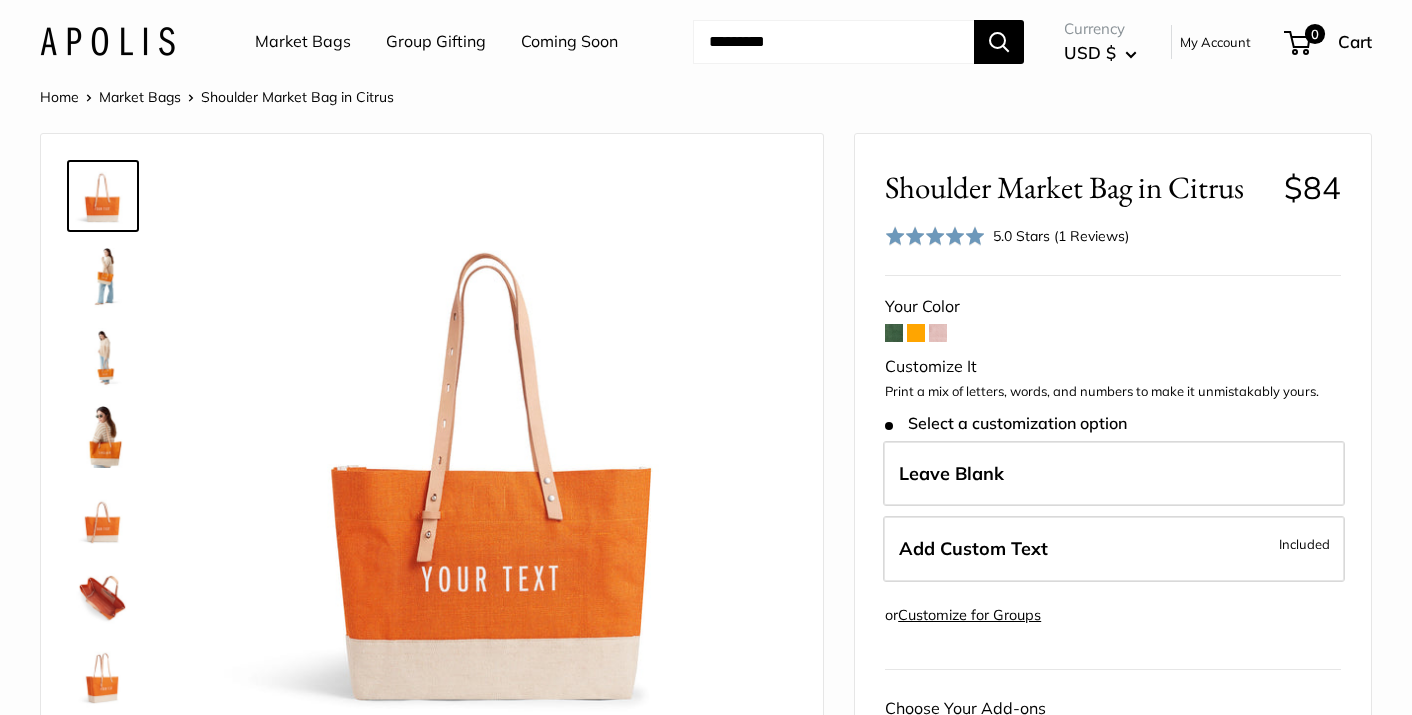 click at bounding box center [103, 196] 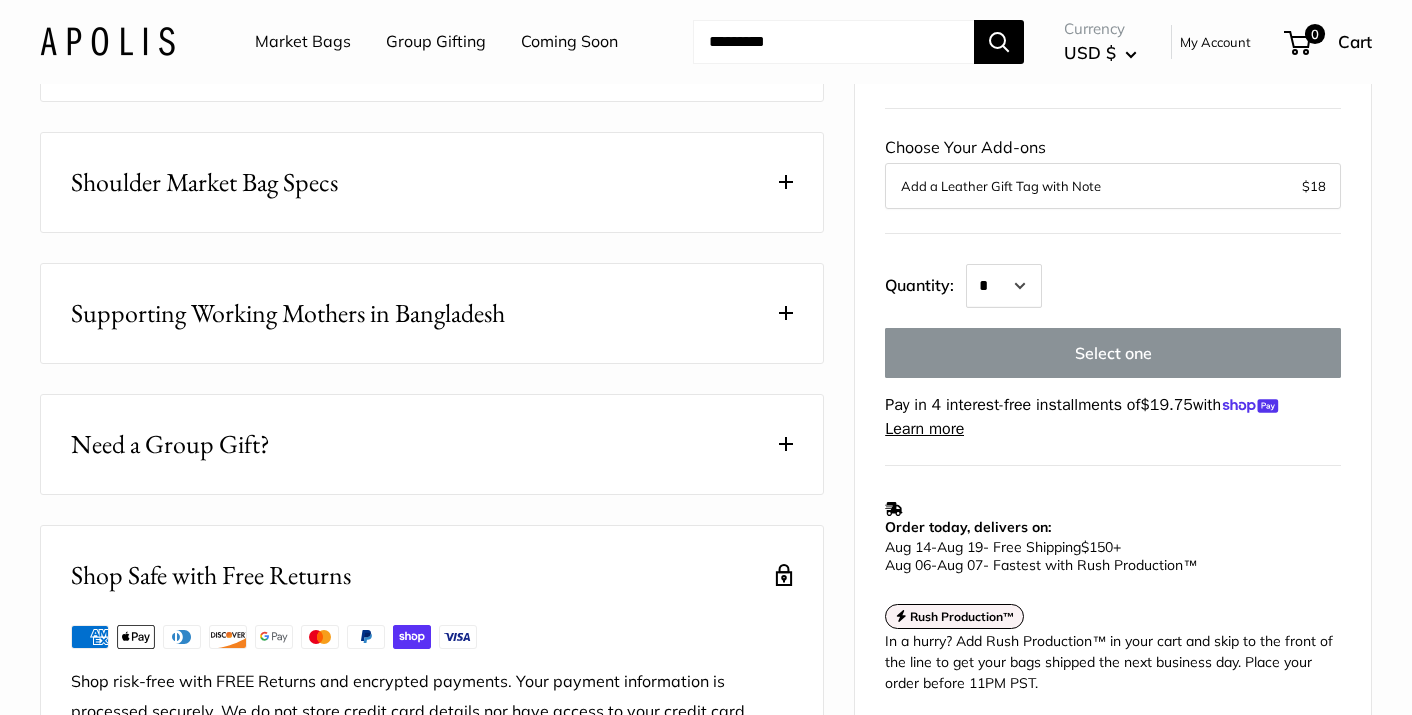 scroll, scrollTop: 1039, scrollLeft: 0, axis: vertical 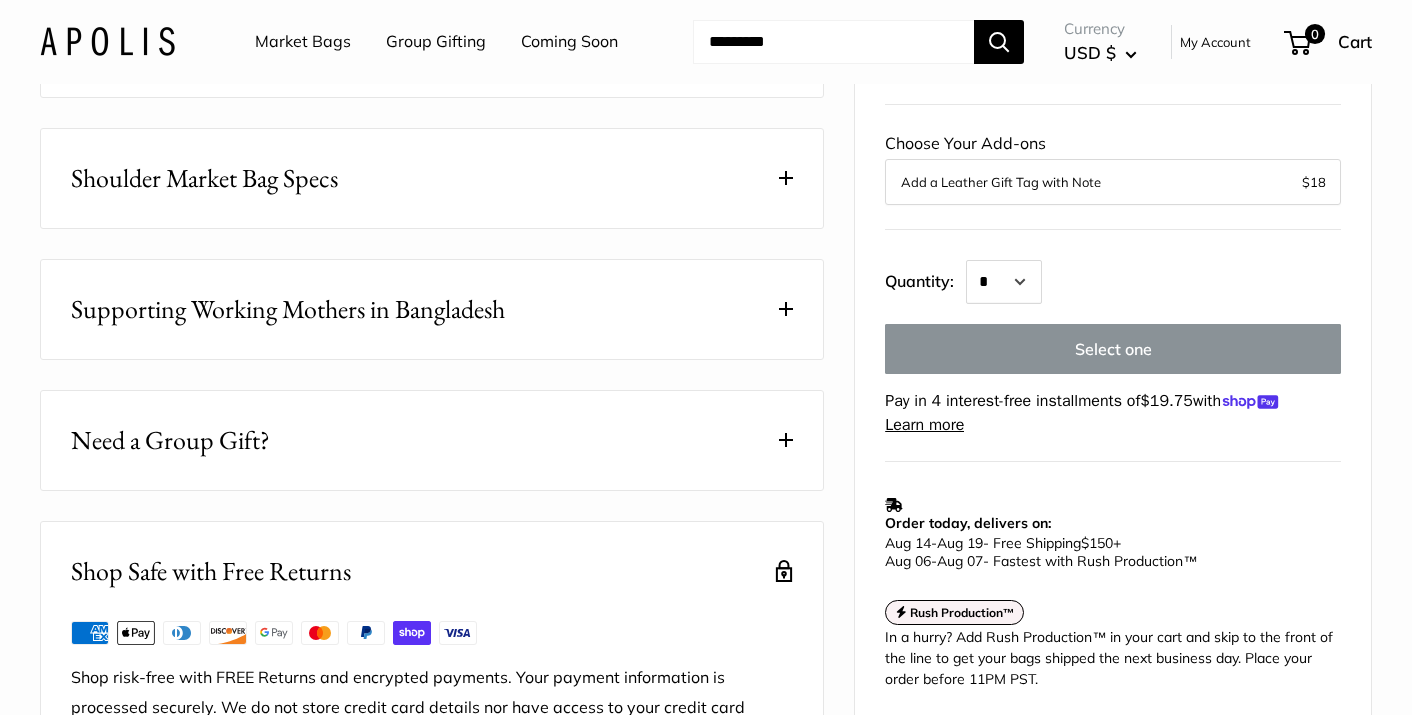 click at bounding box center (786, 178) 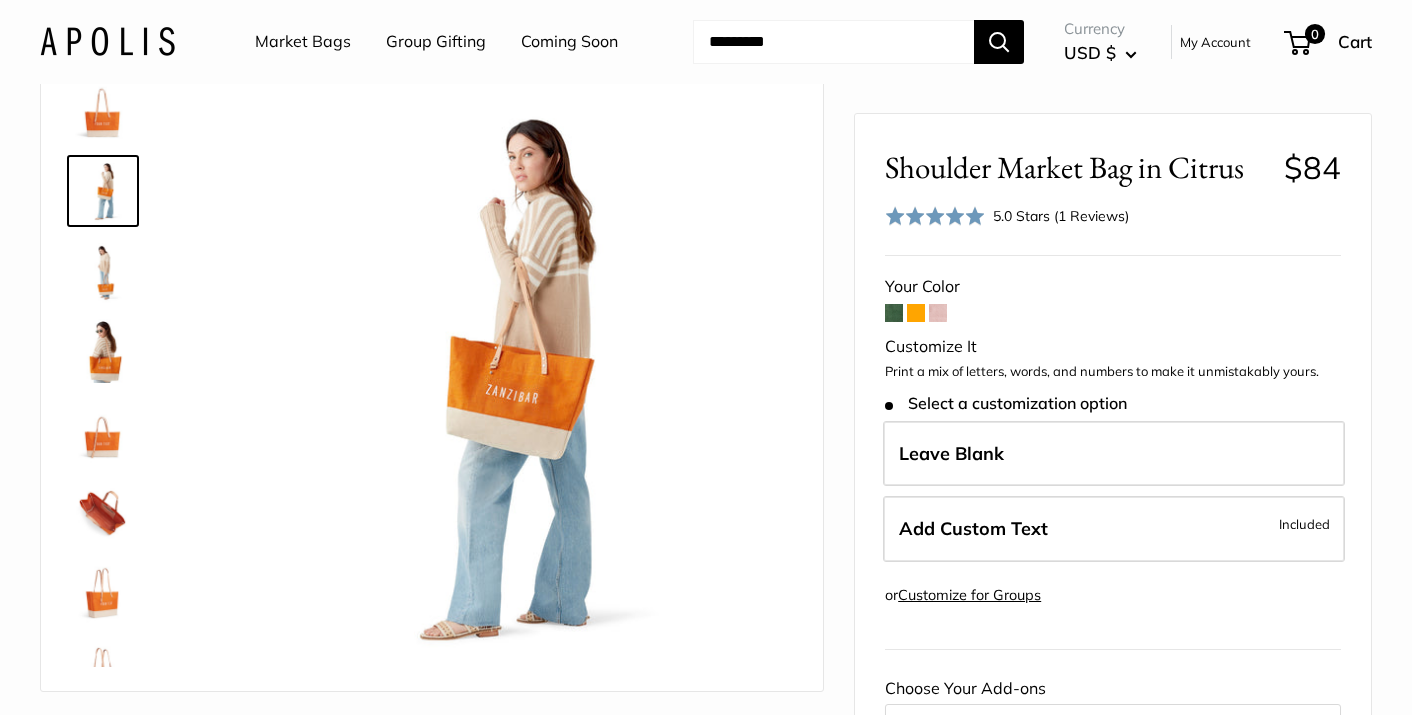 scroll, scrollTop: 77, scrollLeft: 0, axis: vertical 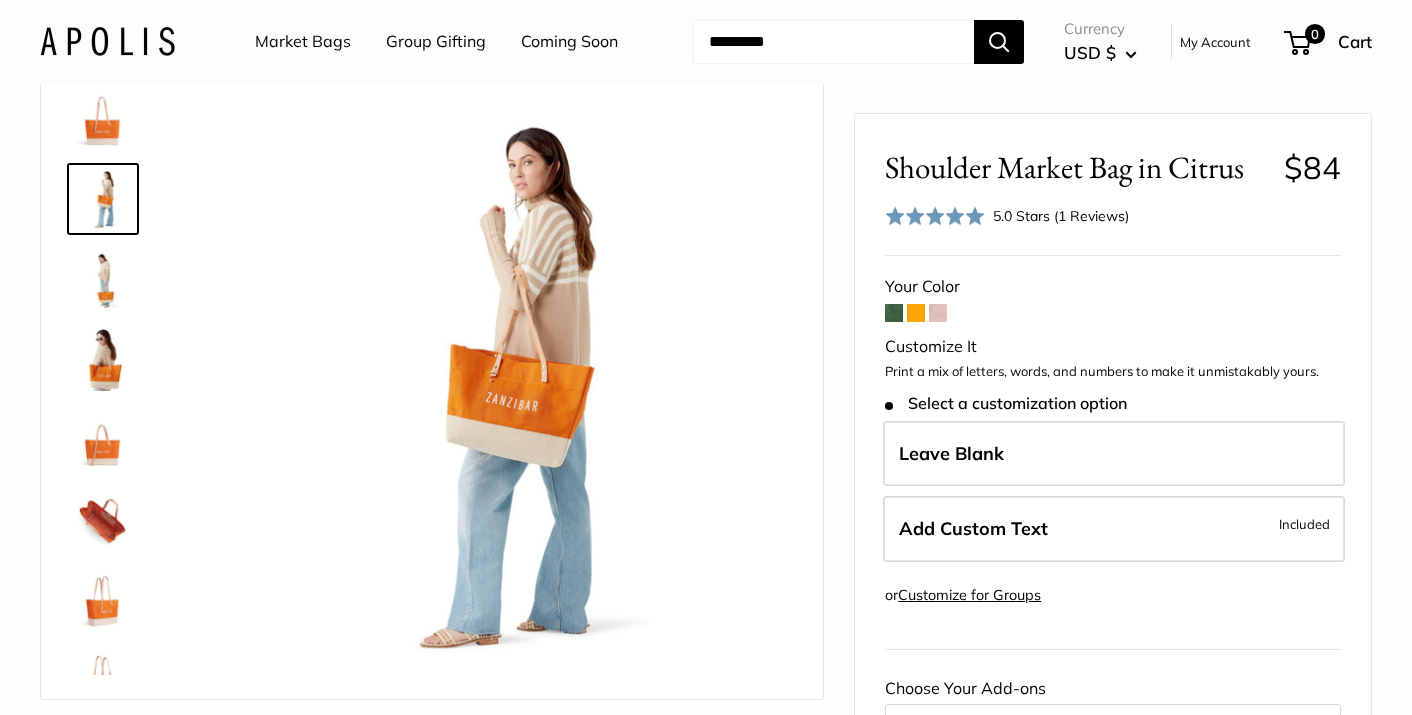 click at bounding box center (103, 199) 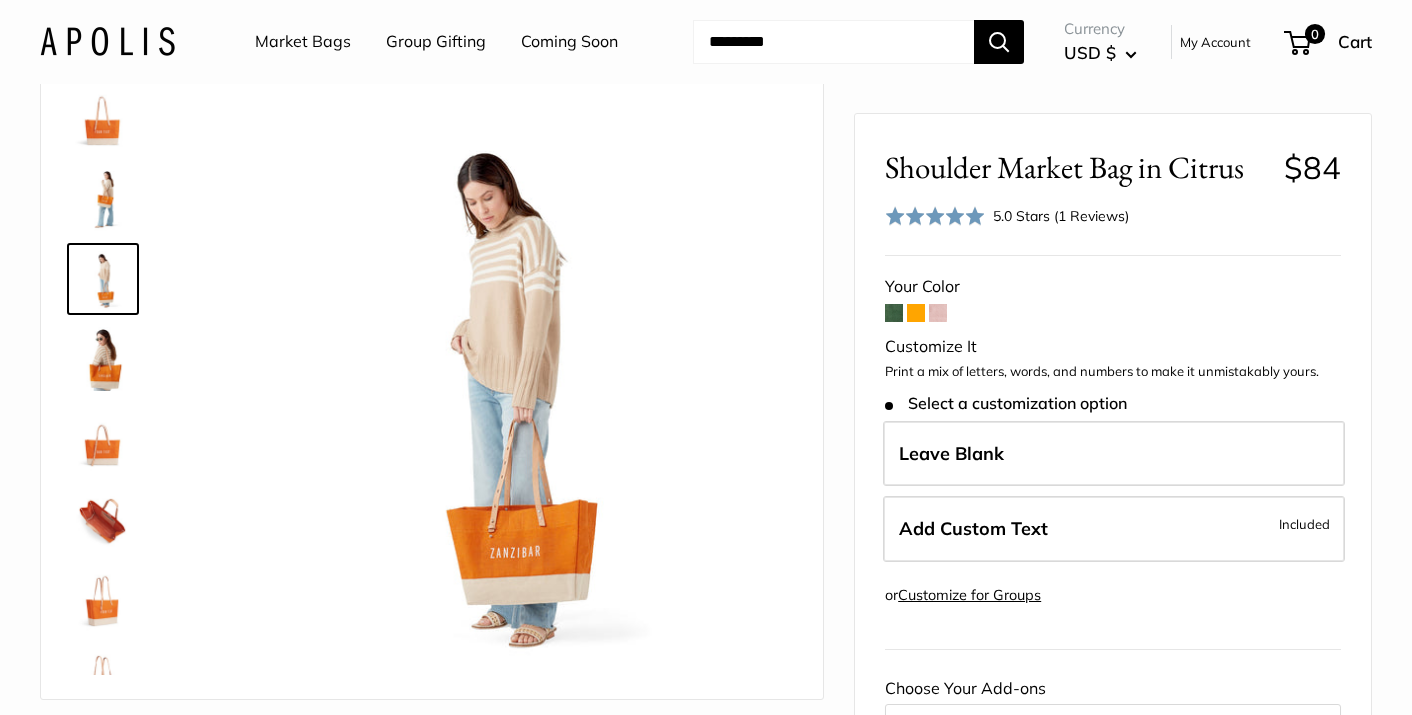 click at bounding box center (103, 359) 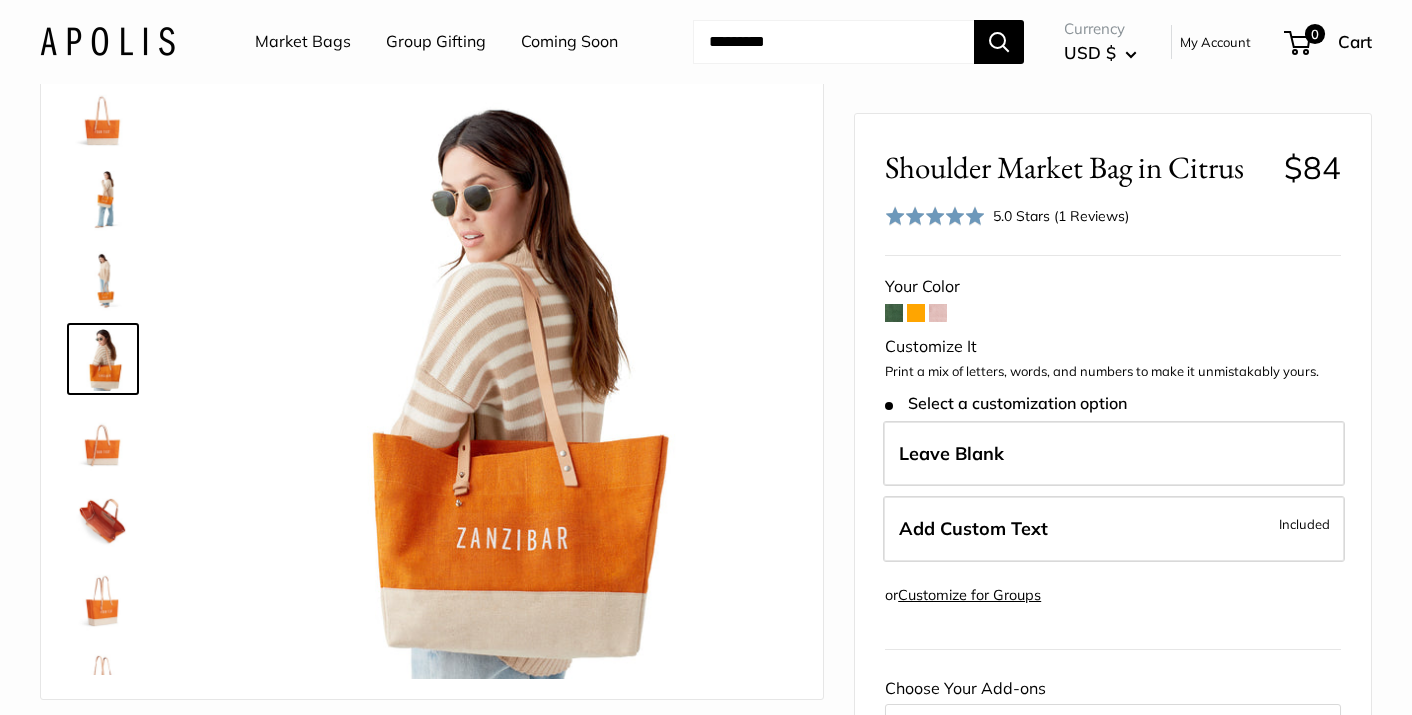 click at bounding box center (103, 439) 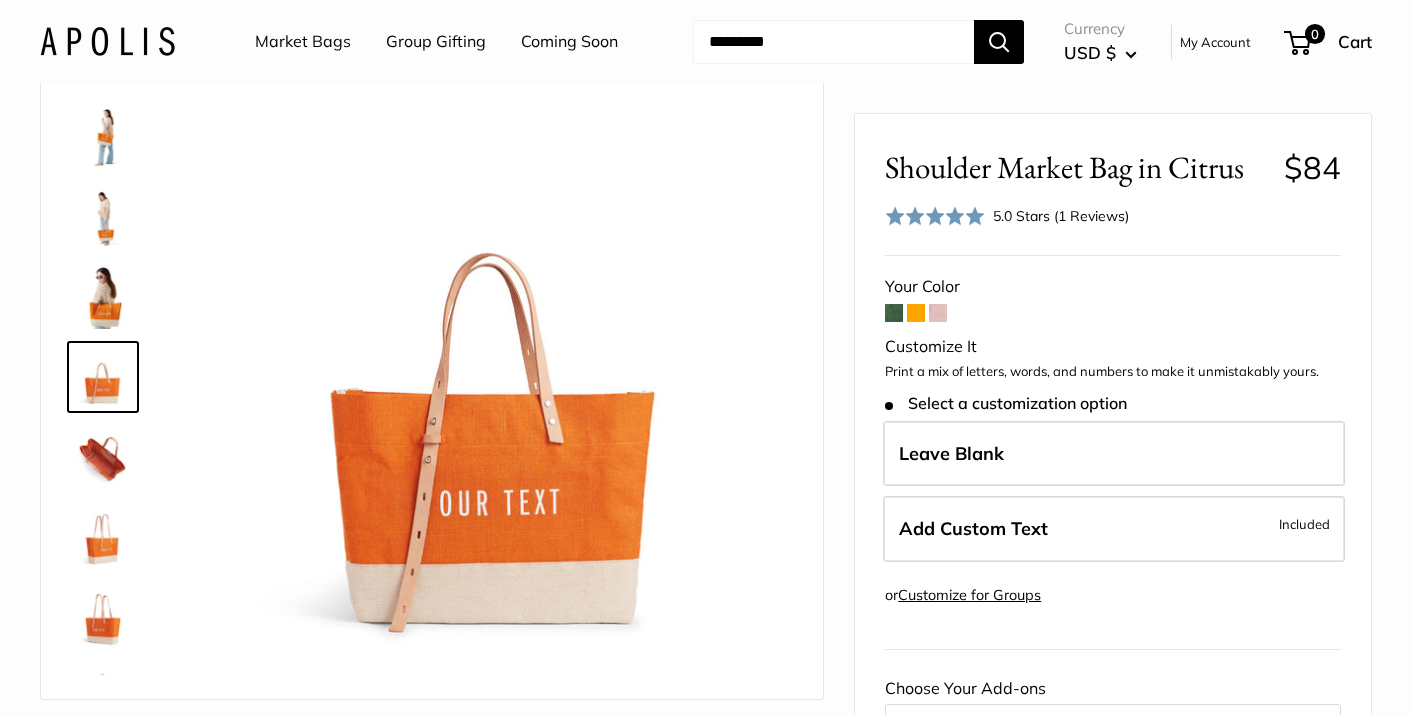 click at bounding box center [103, 457] 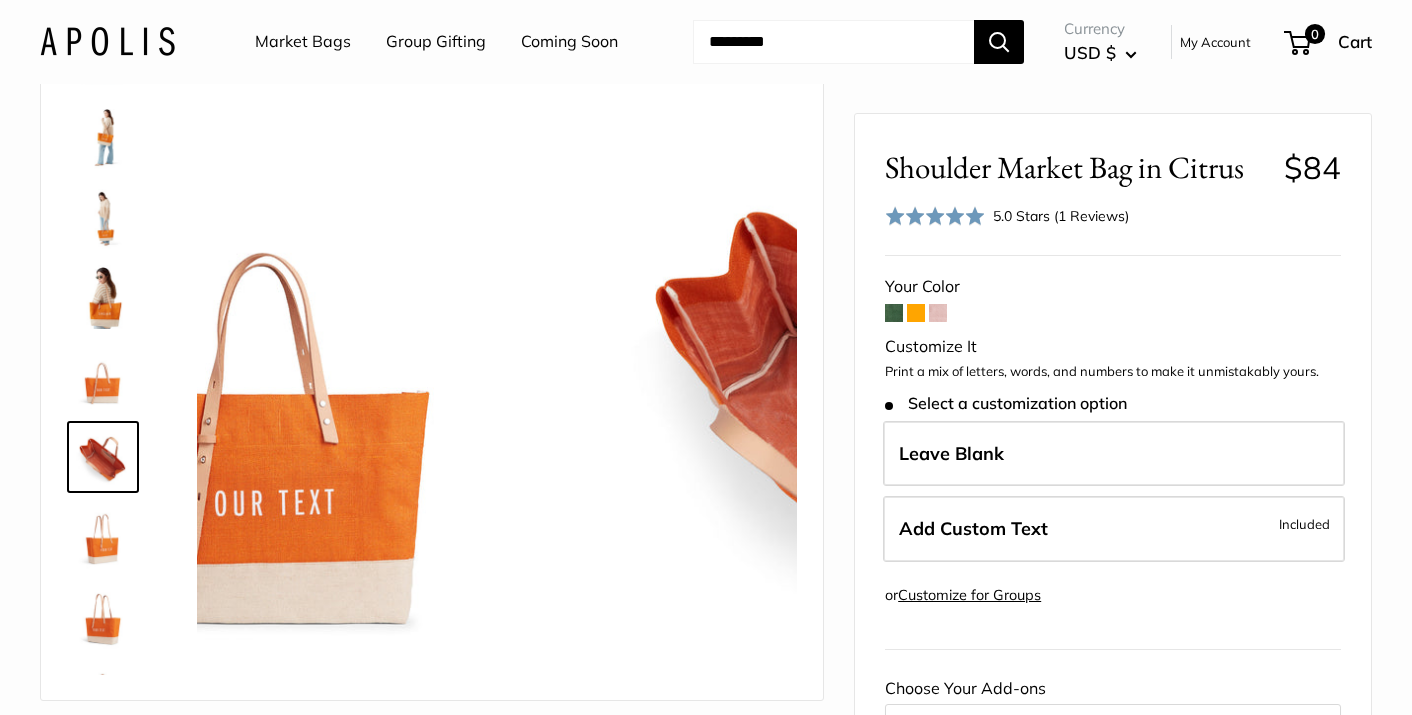 scroll, scrollTop: 142, scrollLeft: 0, axis: vertical 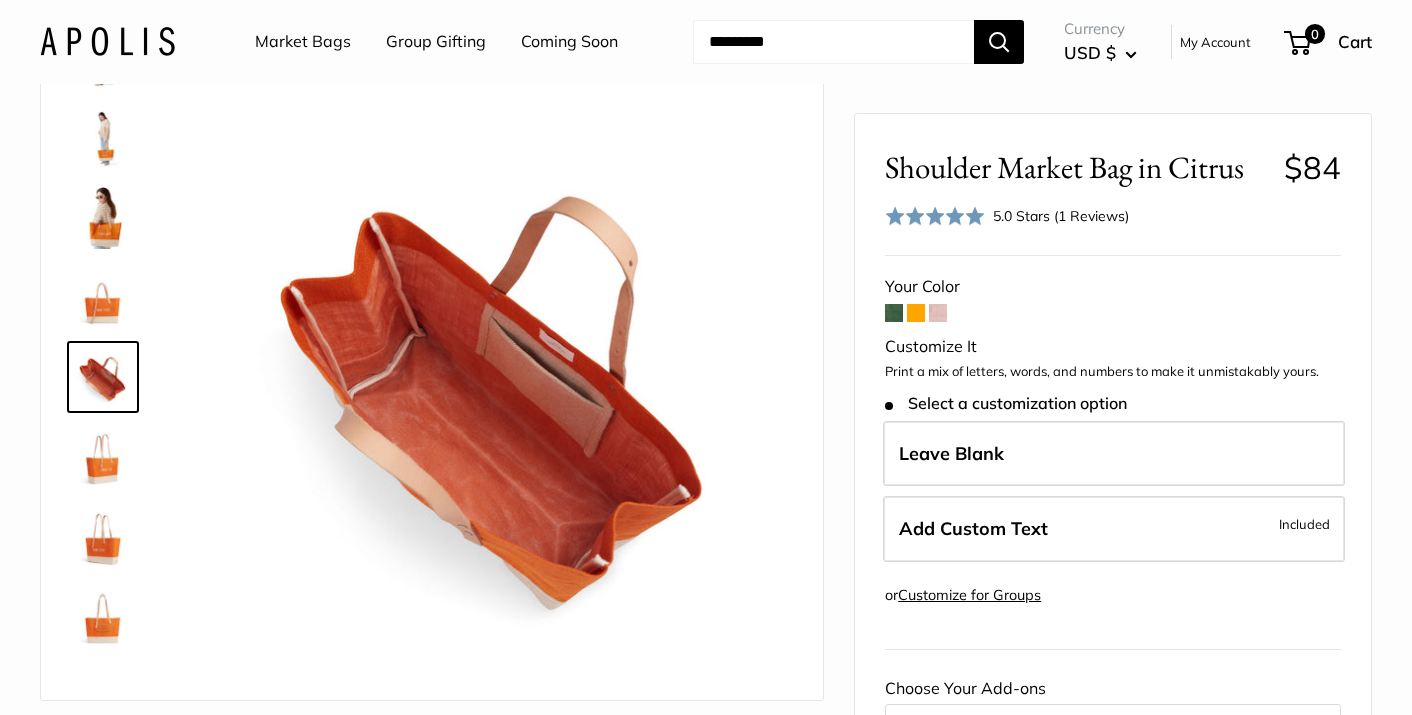 click at bounding box center [103, 537] 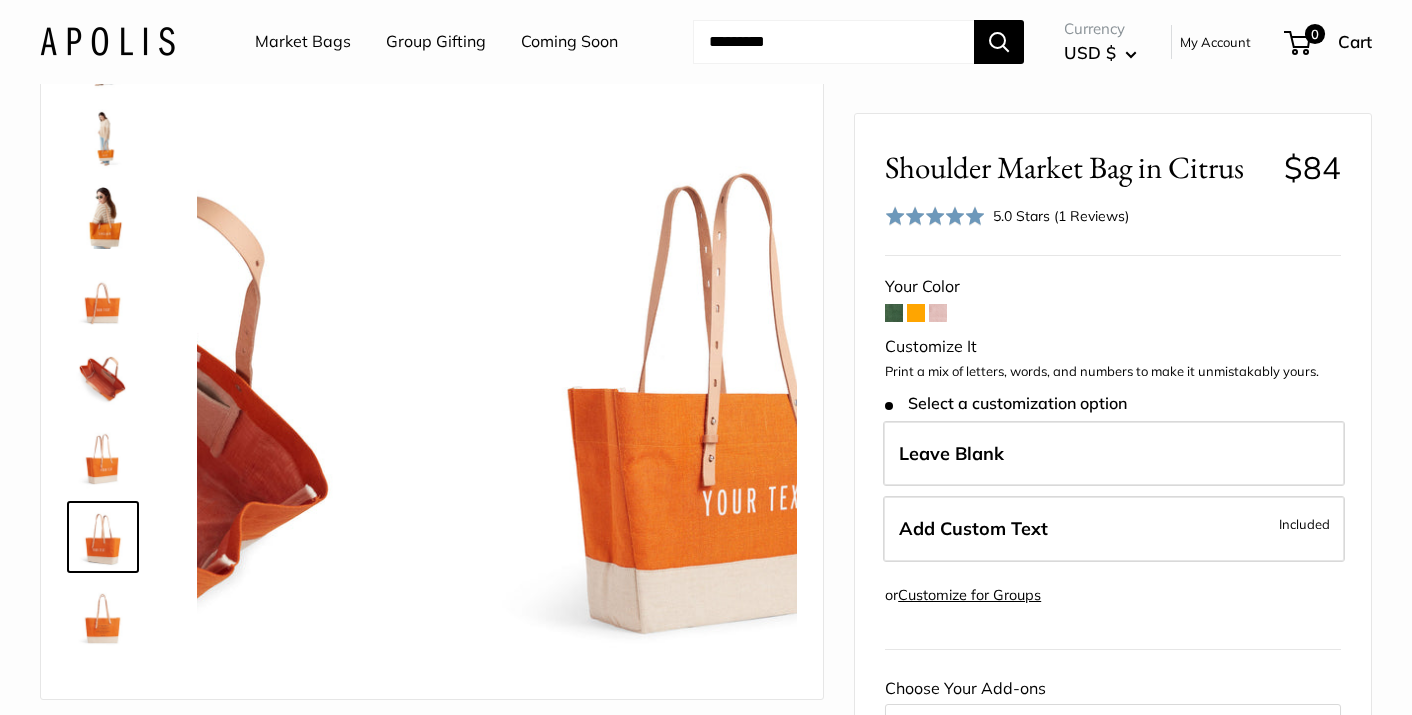 scroll, scrollTop: 288, scrollLeft: 0, axis: vertical 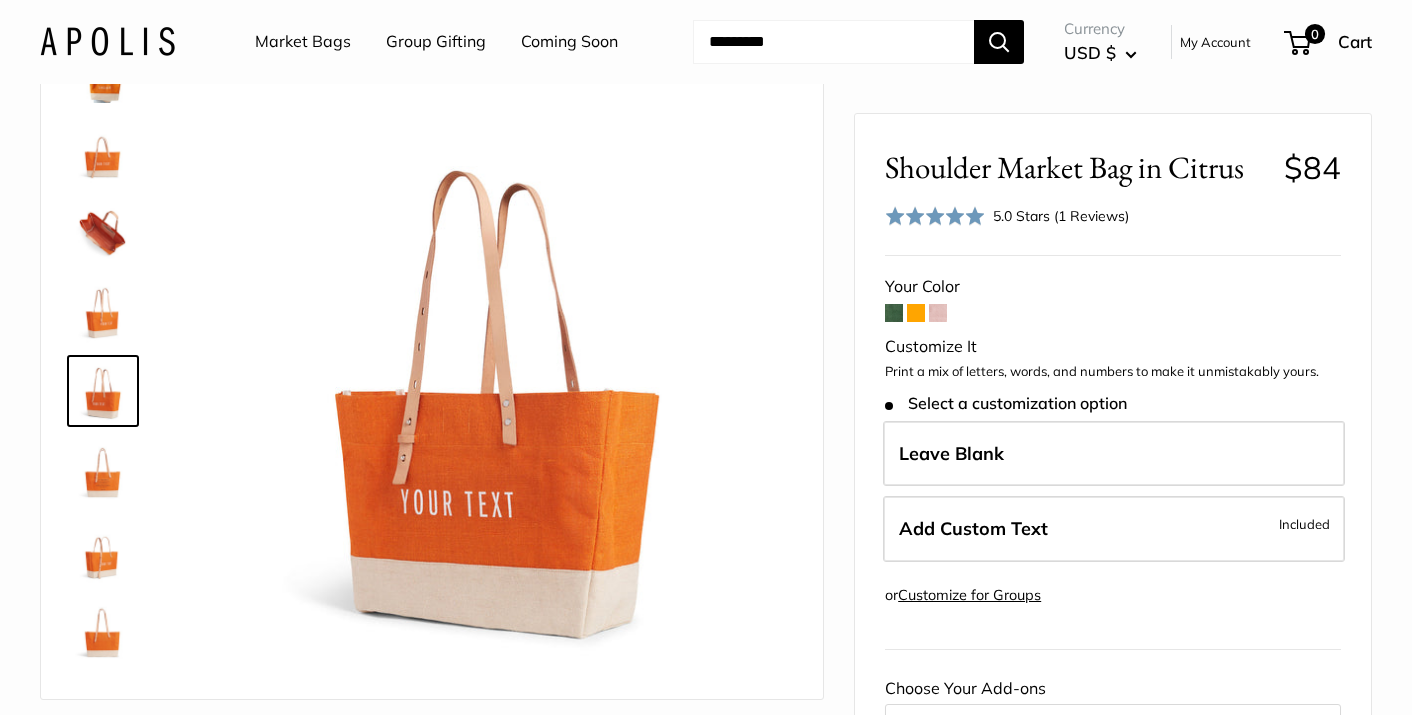 click at bounding box center (103, 631) 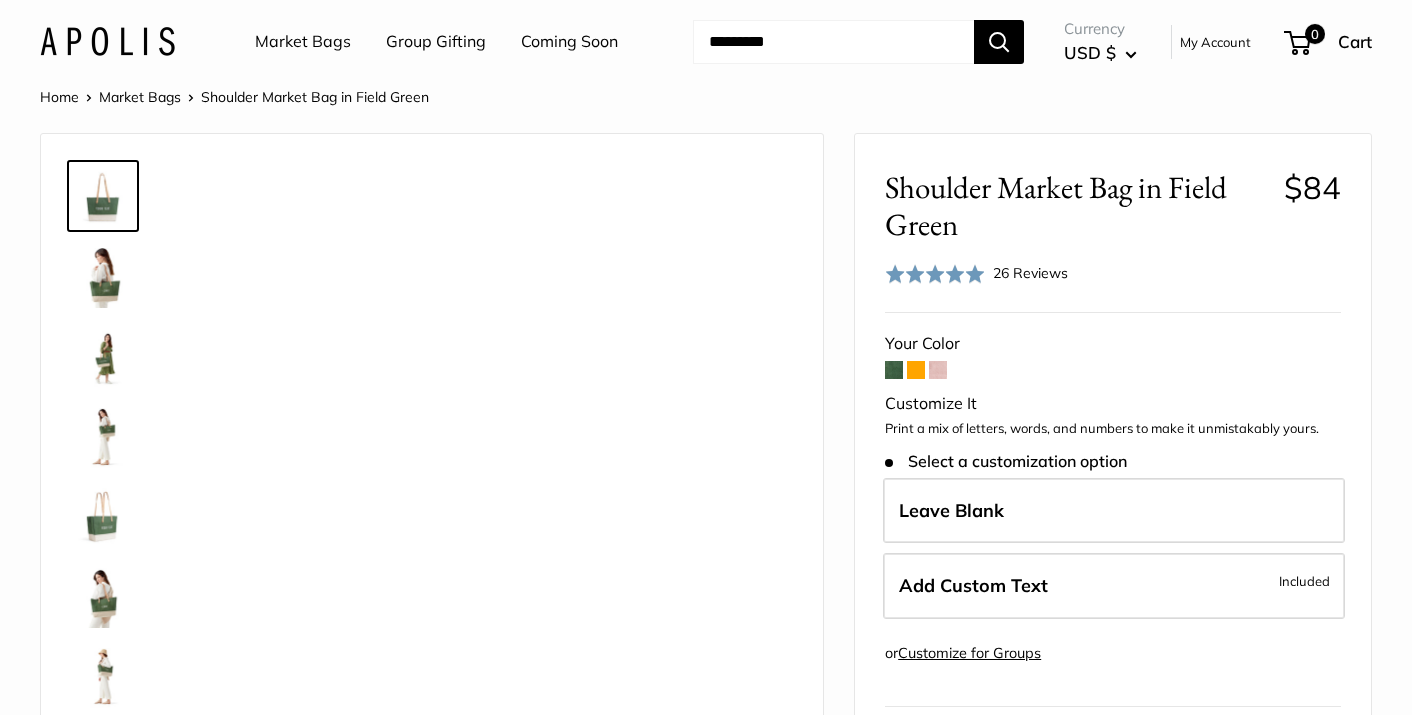 scroll, scrollTop: 0, scrollLeft: 0, axis: both 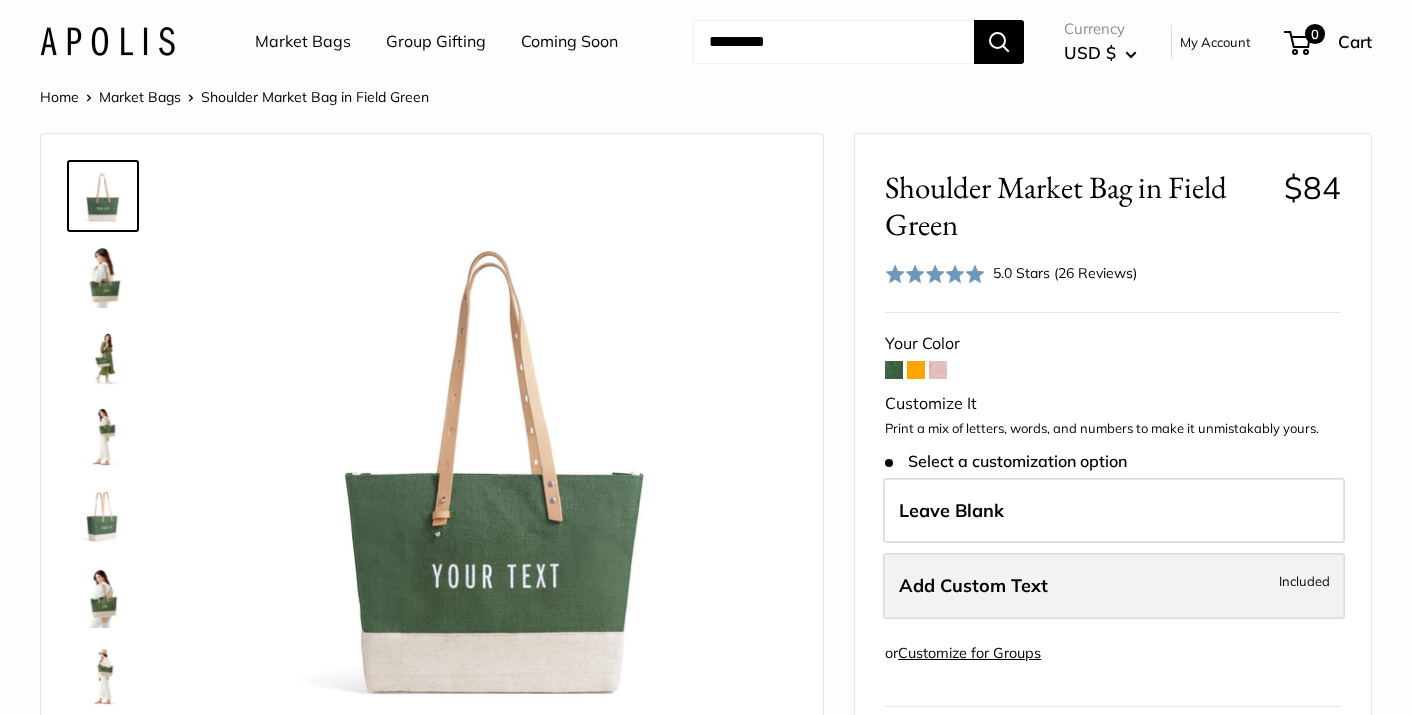 click on "Add Custom Text
Included" at bounding box center (1114, 586) 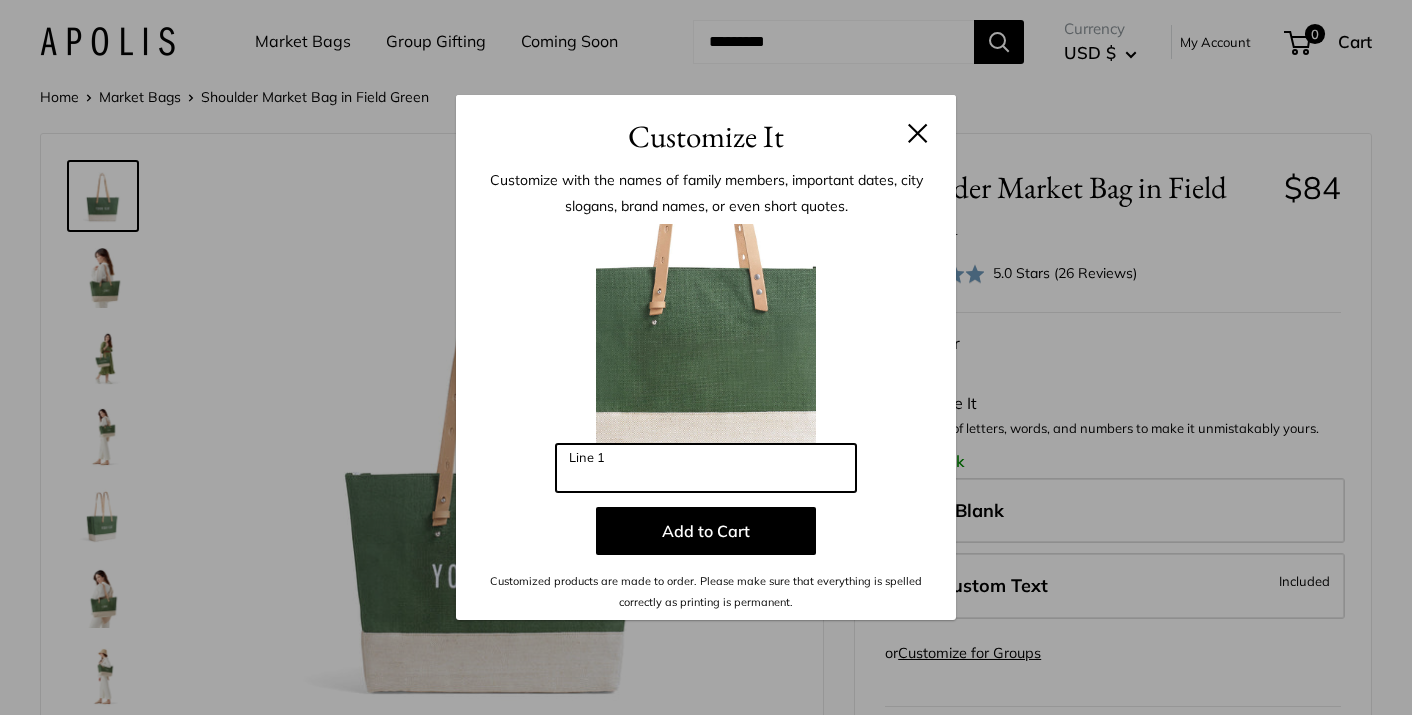 click on "Line 1" at bounding box center (706, 468) 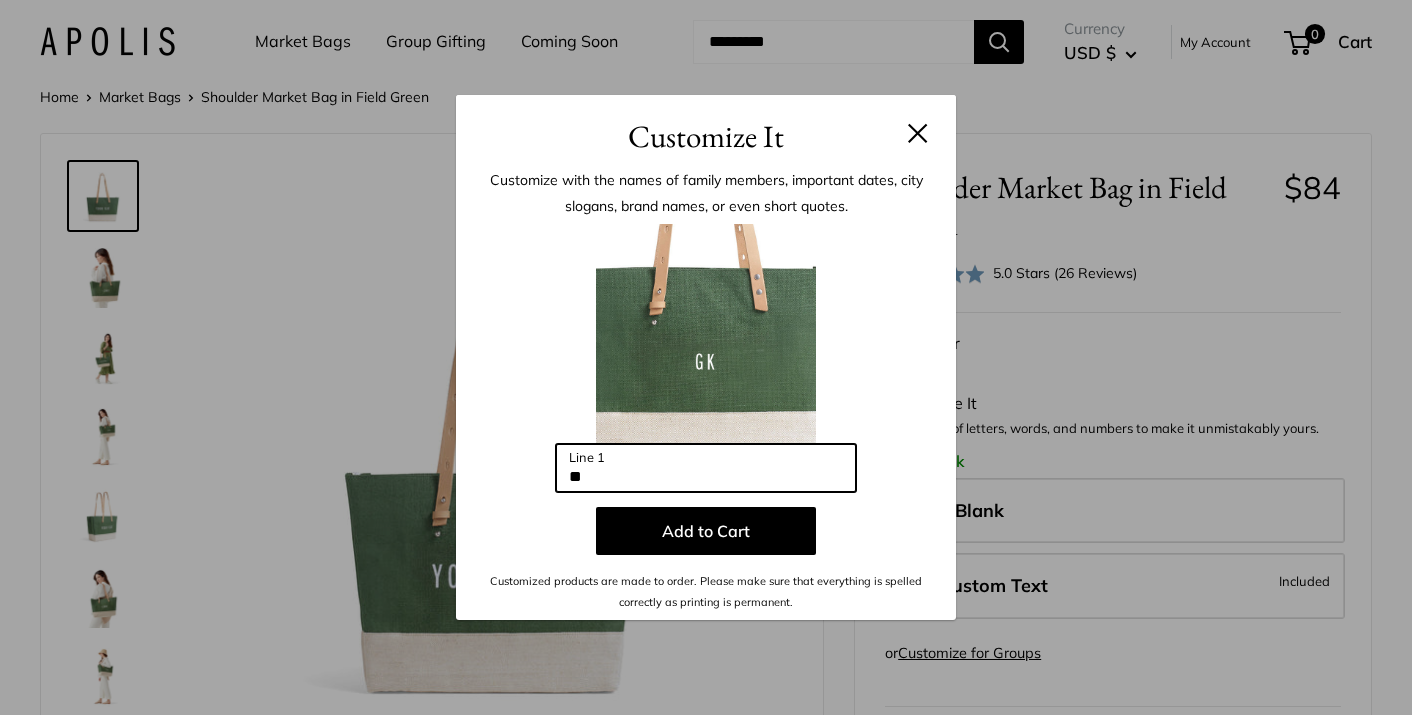 type on "**" 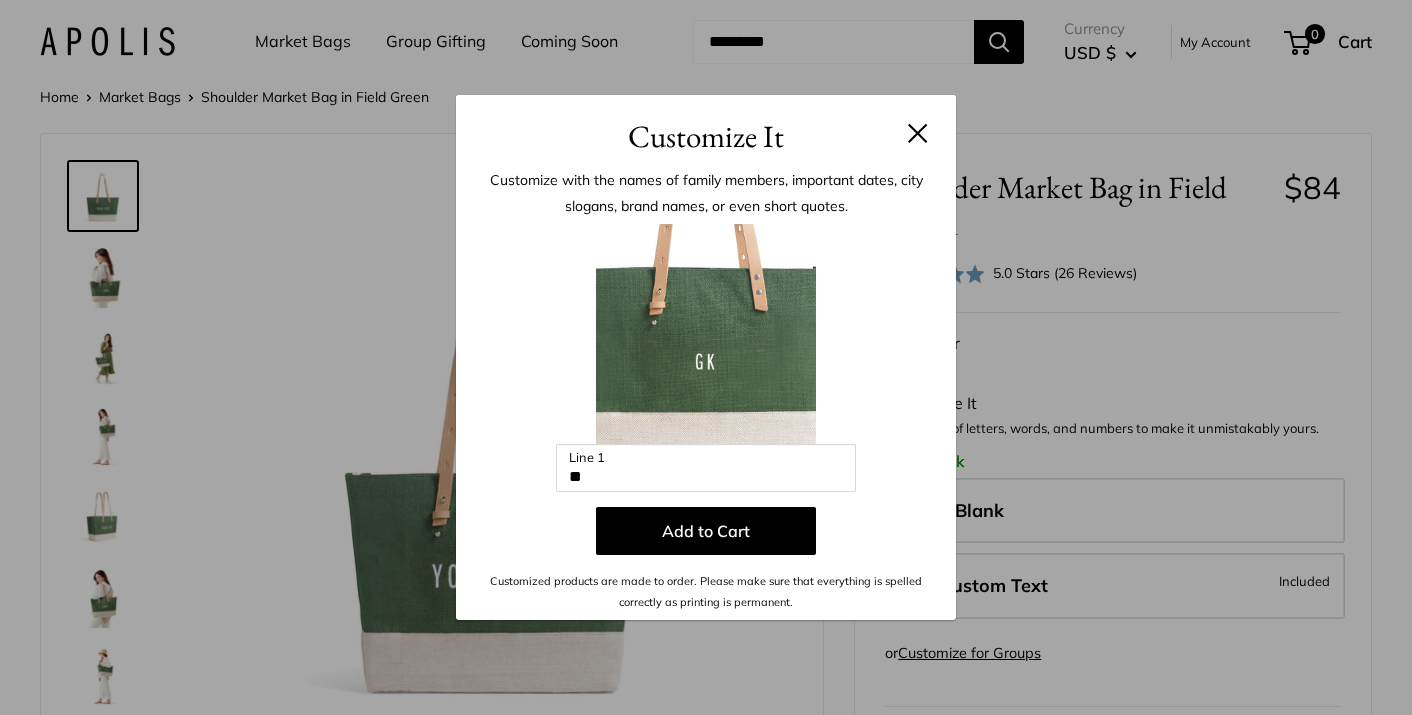 click at bounding box center [918, 133] 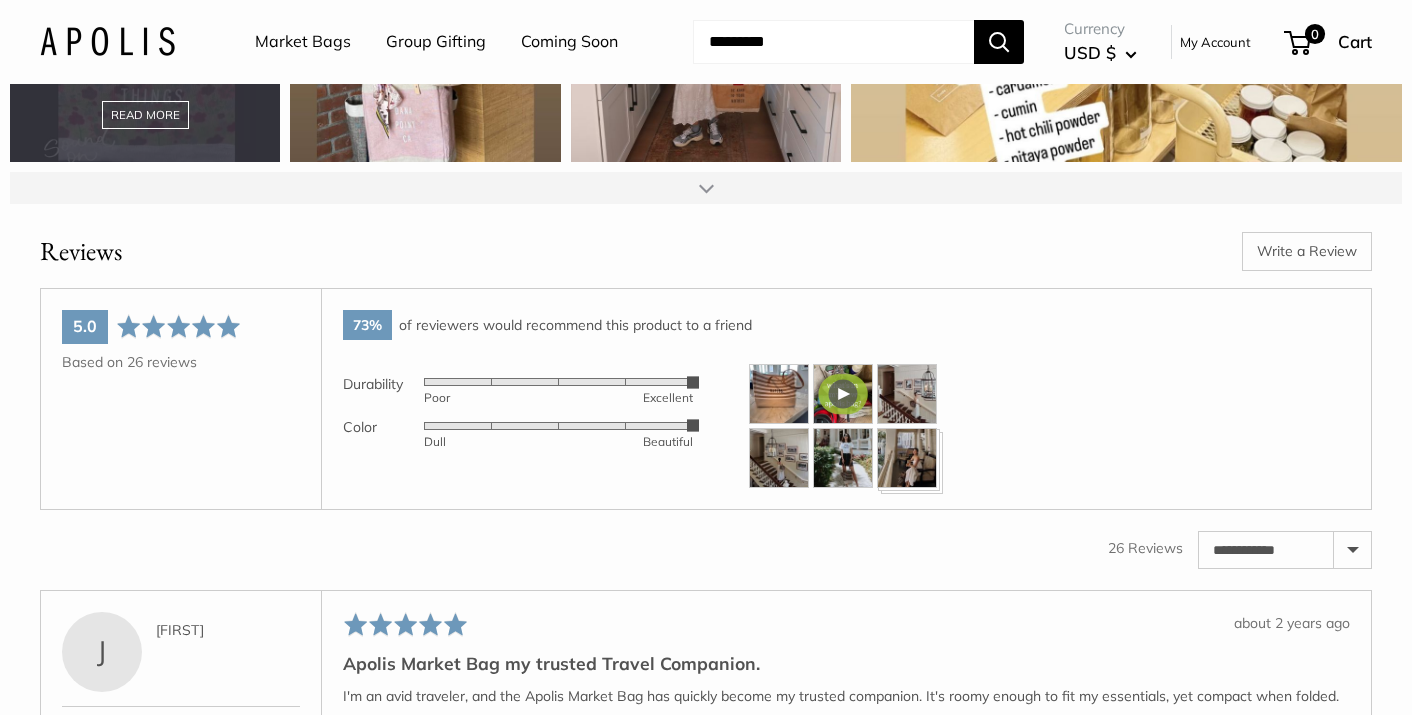 scroll, scrollTop: 2813, scrollLeft: 0, axis: vertical 